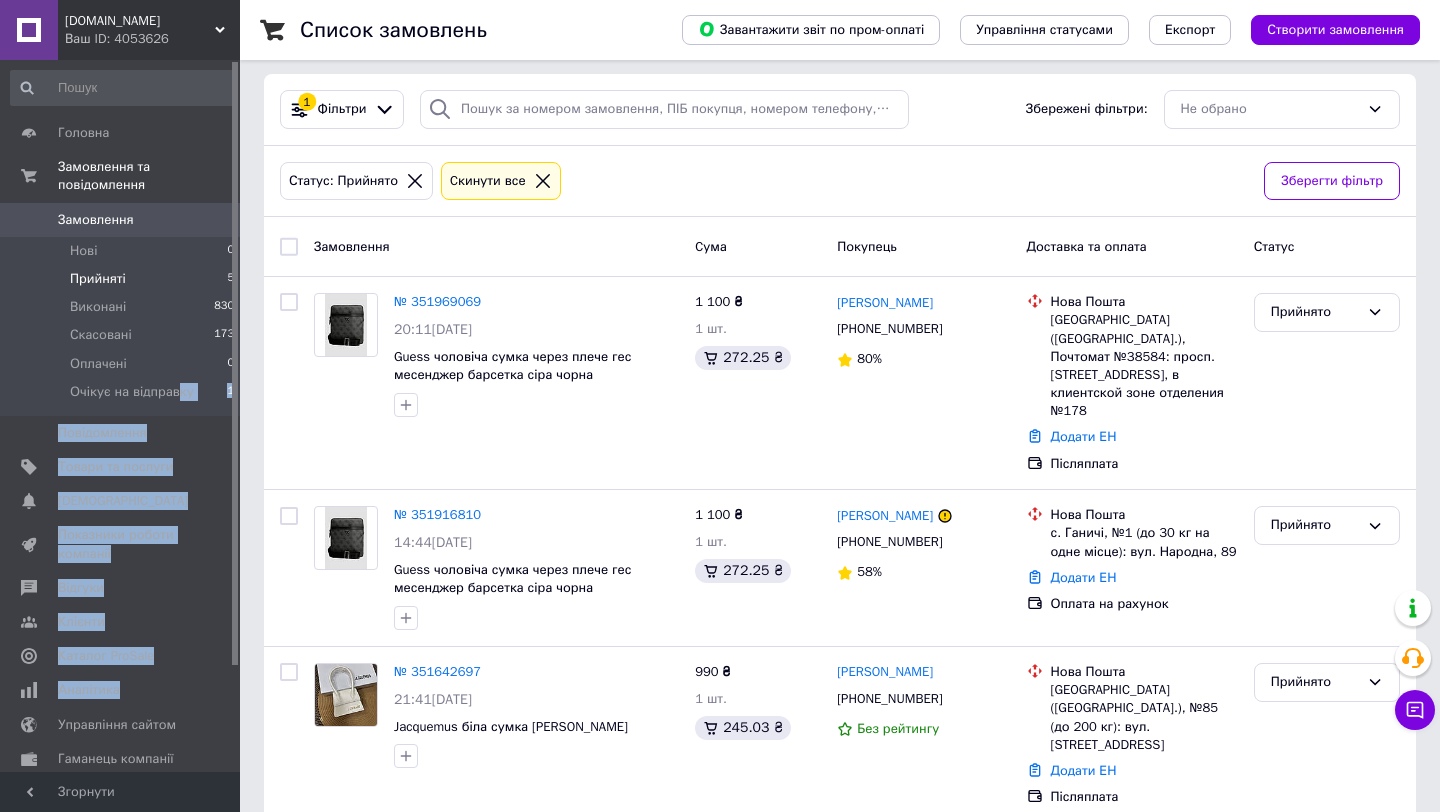 scroll, scrollTop: 10, scrollLeft: 0, axis: vertical 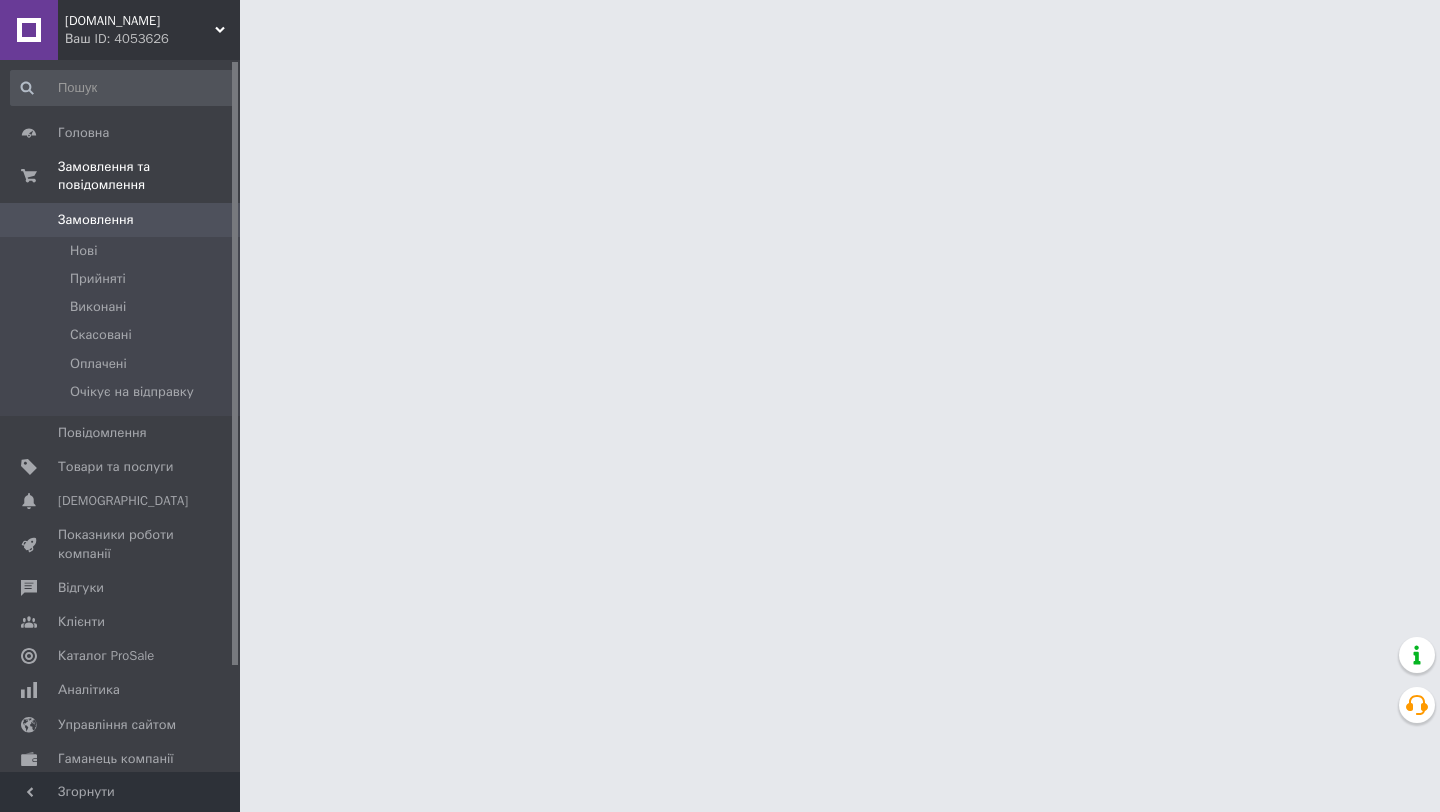 click on "Показники роботи компанії" at bounding box center (121, 544) 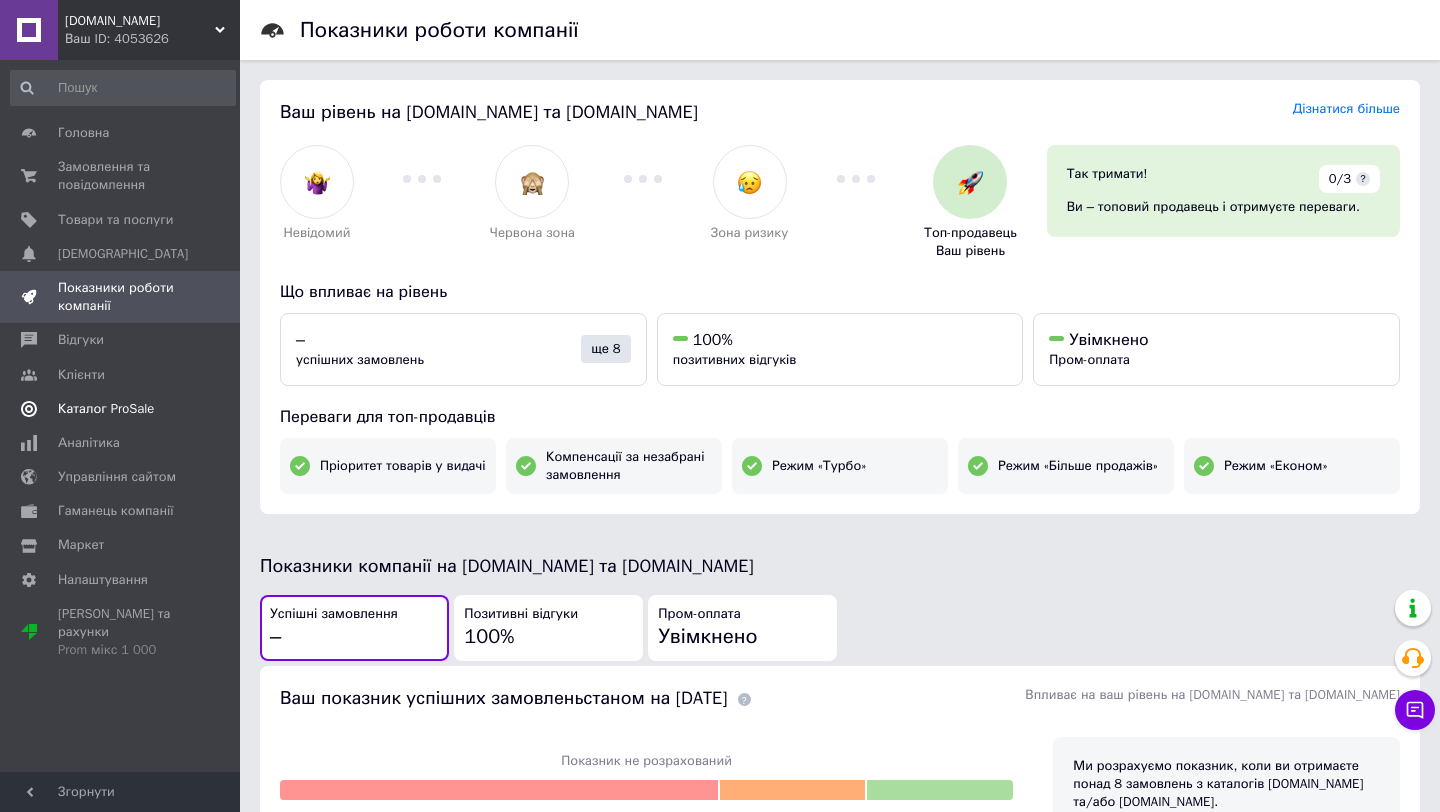 click on "Каталог ProSale" at bounding box center (121, 409) 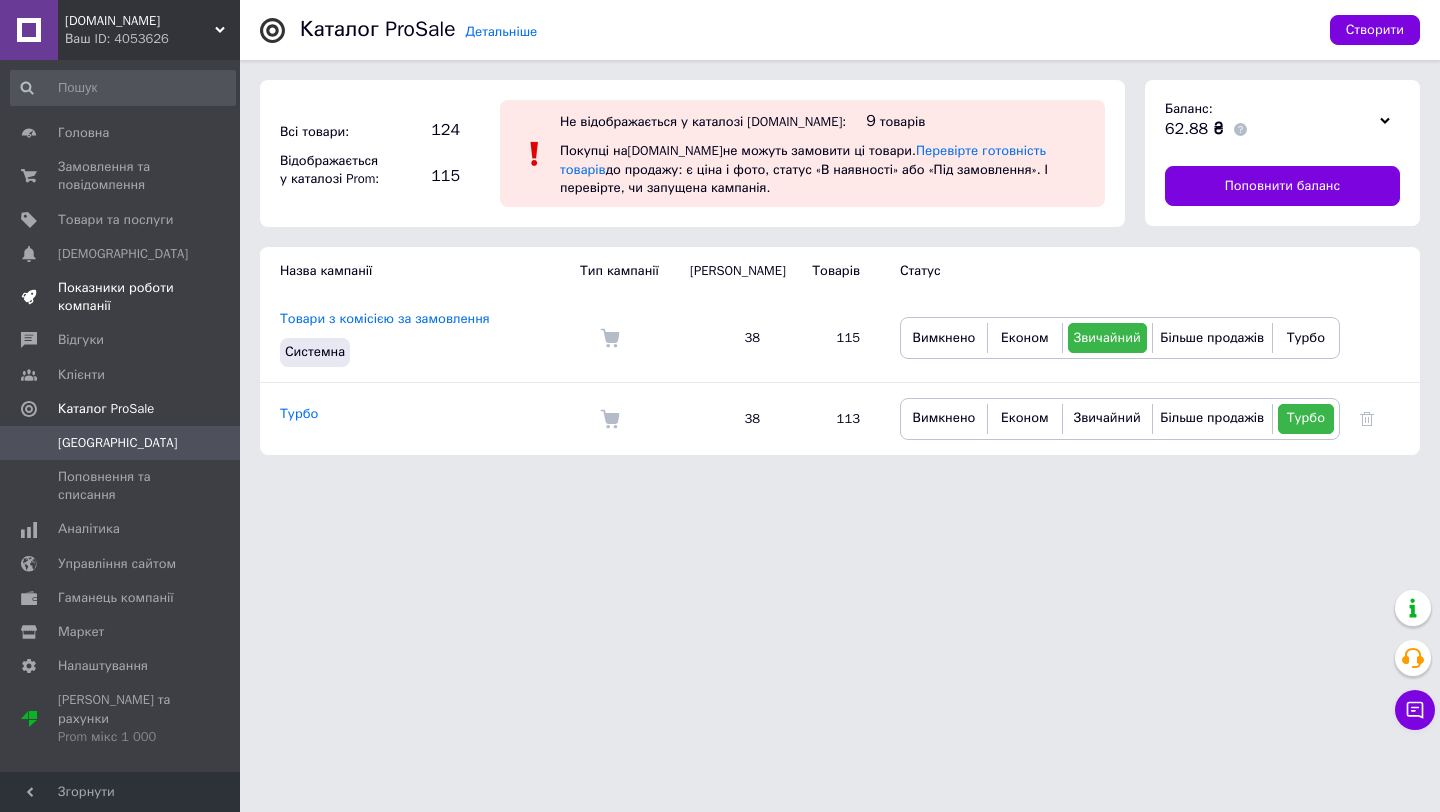 click on "Показники роботи компанії" at bounding box center [121, 297] 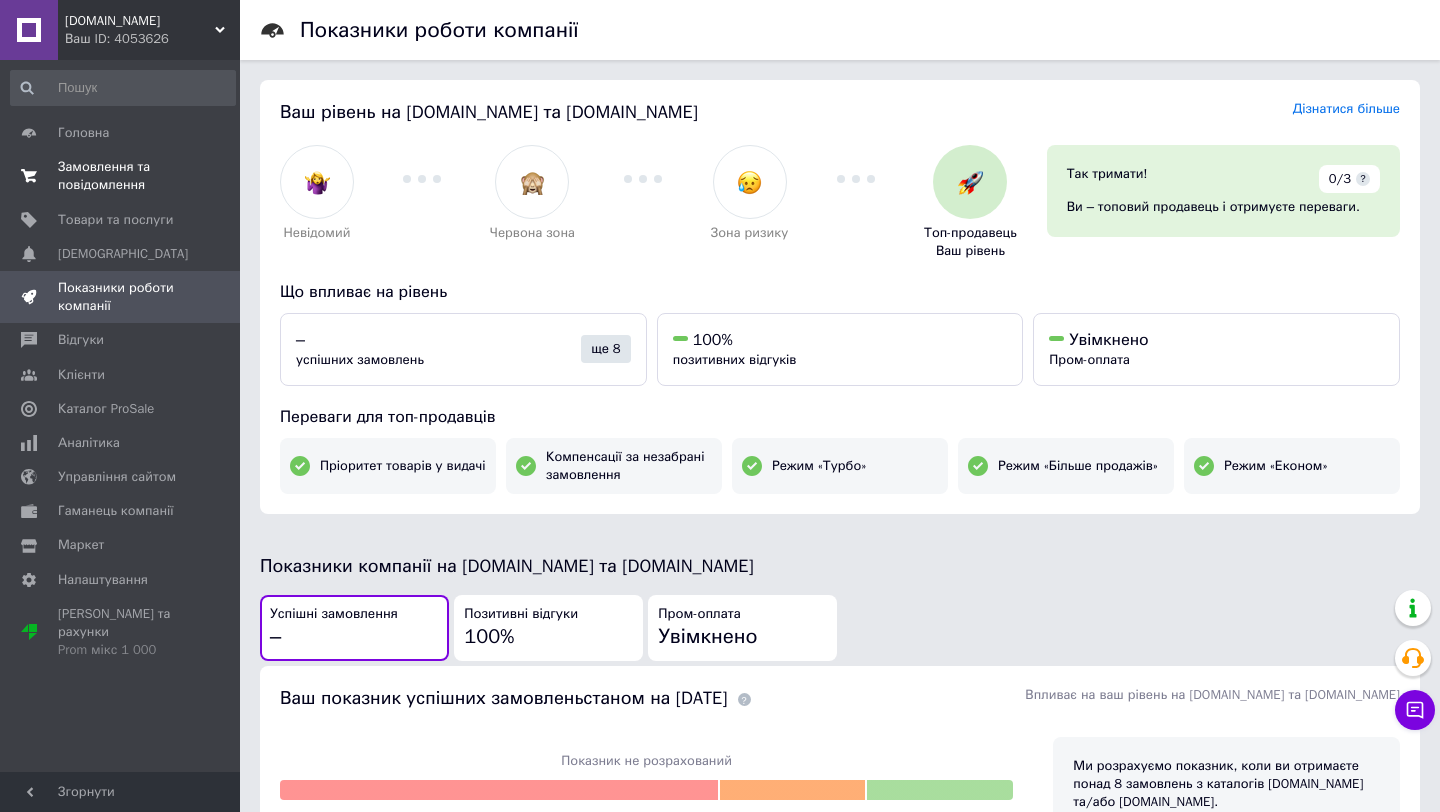 click on "Замовлення та повідомлення" at bounding box center (121, 176) 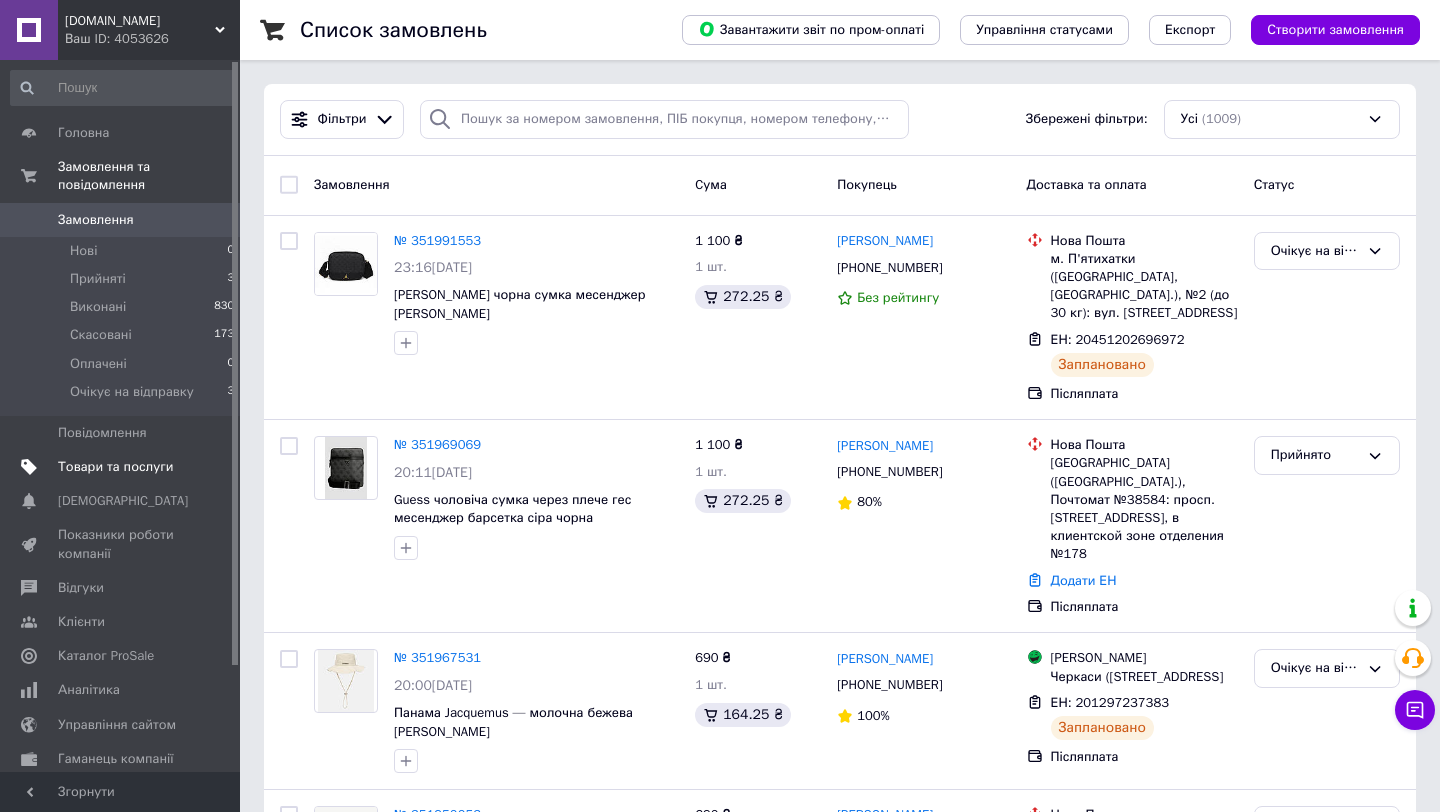 click on "Товари та послуги" at bounding box center [115, 467] 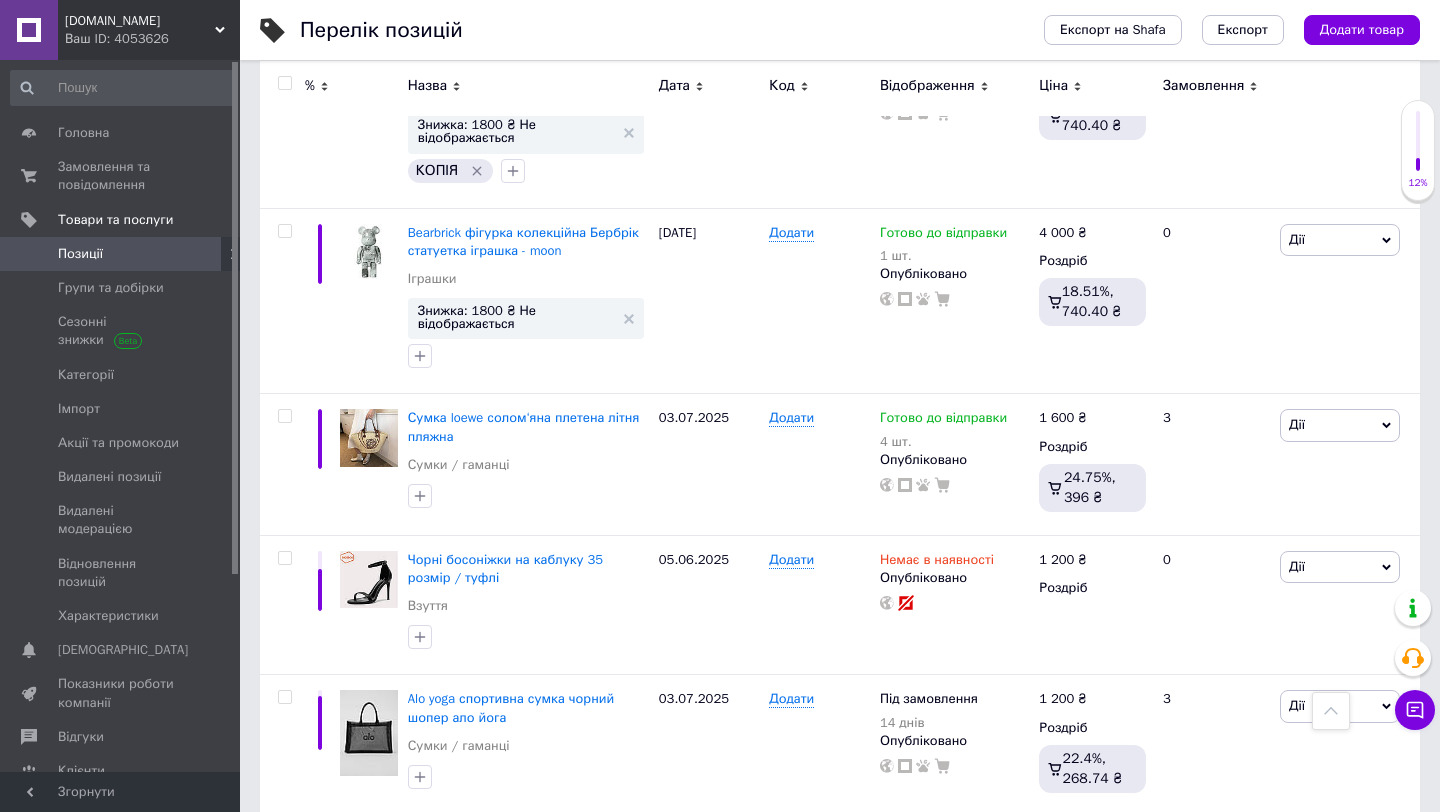 scroll, scrollTop: 3046, scrollLeft: 0, axis: vertical 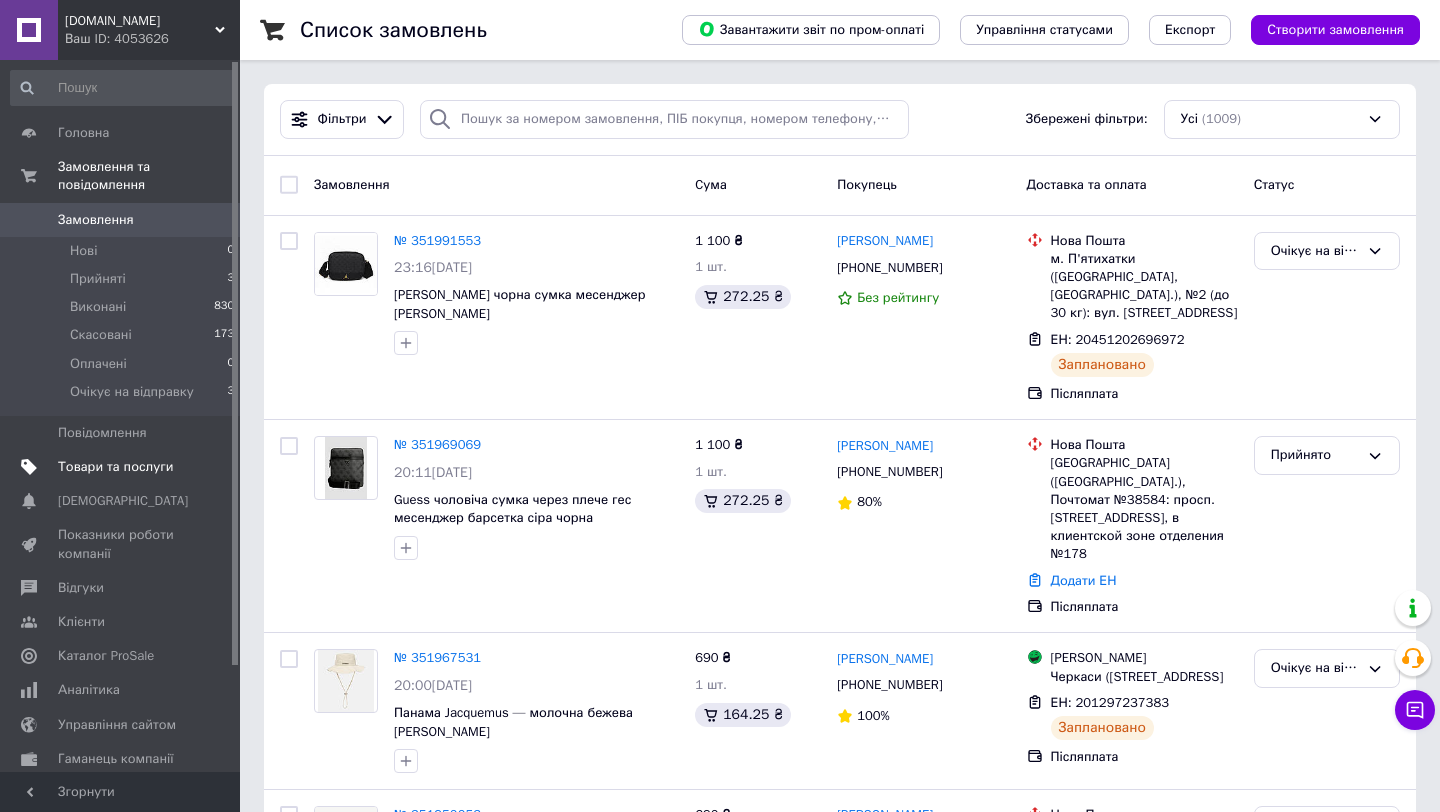 click on "Товари та послуги" at bounding box center [123, 467] 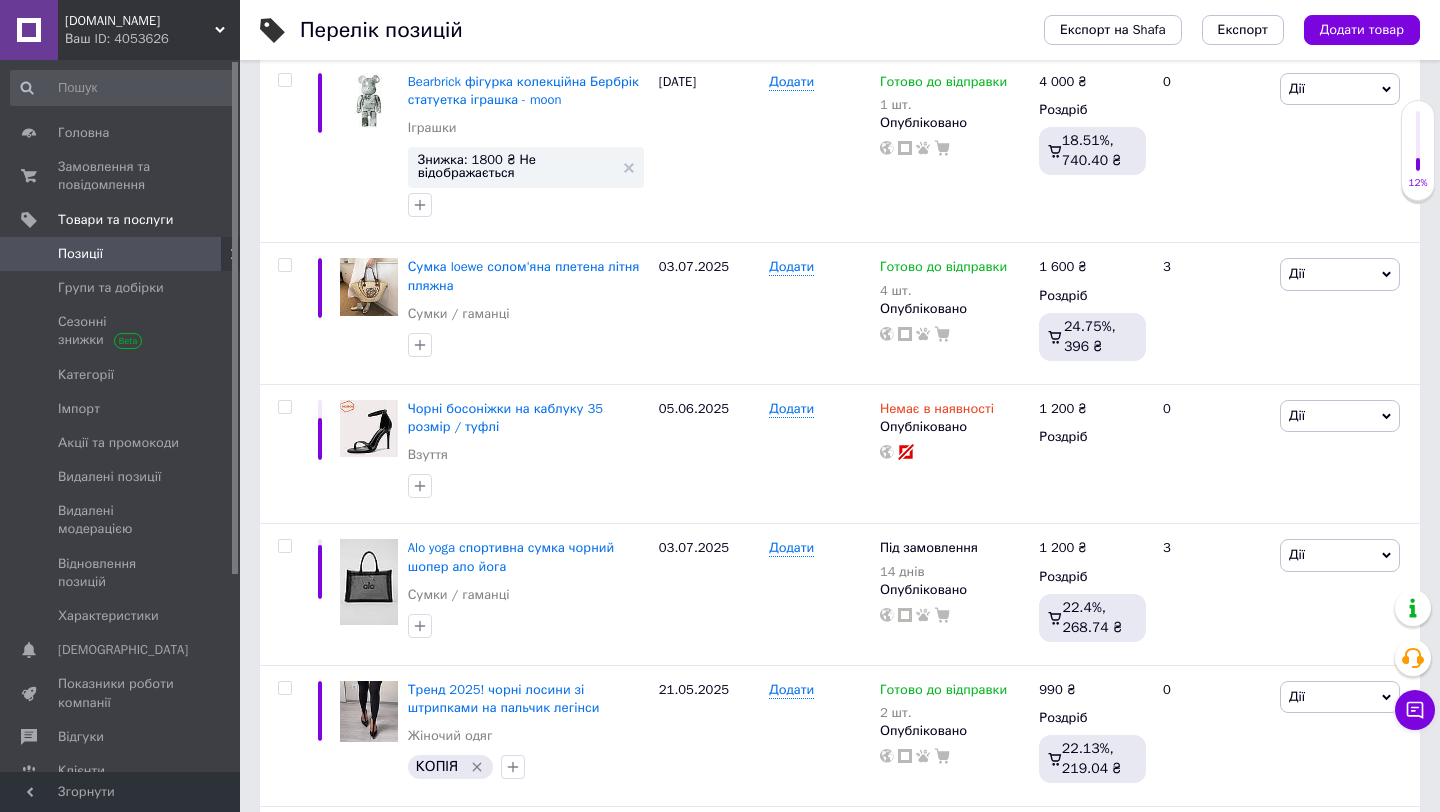 scroll, scrollTop: 3046, scrollLeft: 0, axis: vertical 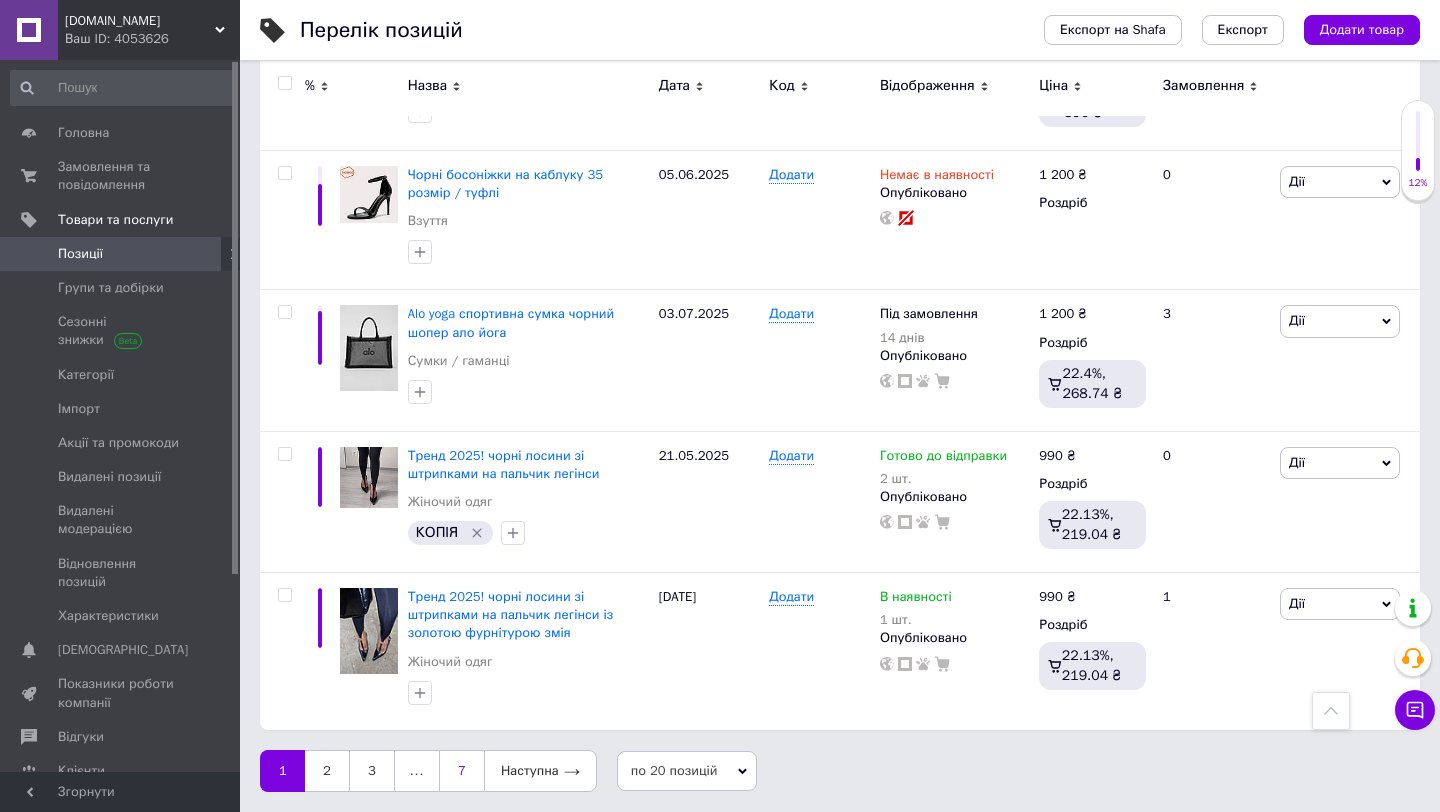 click on "7" at bounding box center [461, 771] 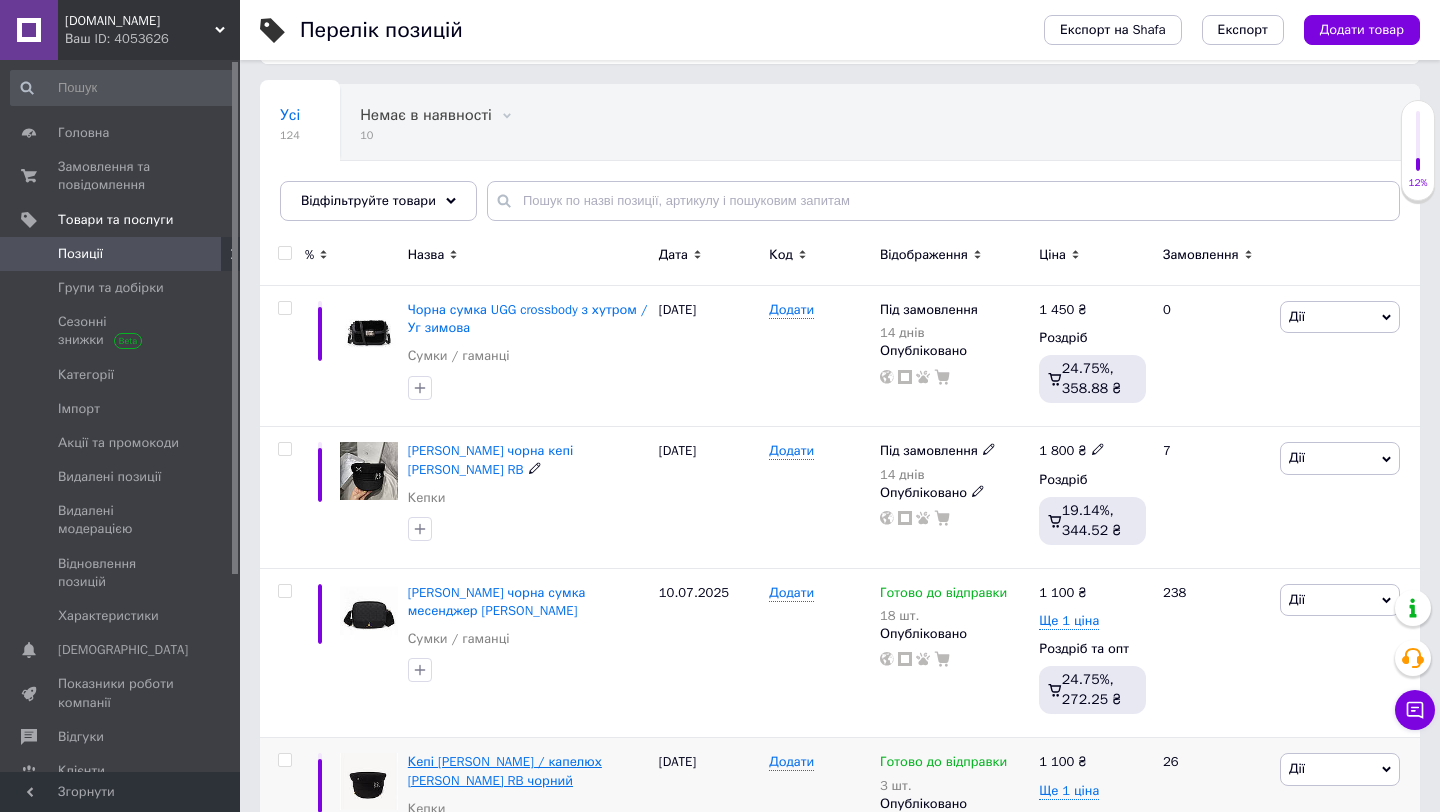 scroll, scrollTop: 275, scrollLeft: 0, axis: vertical 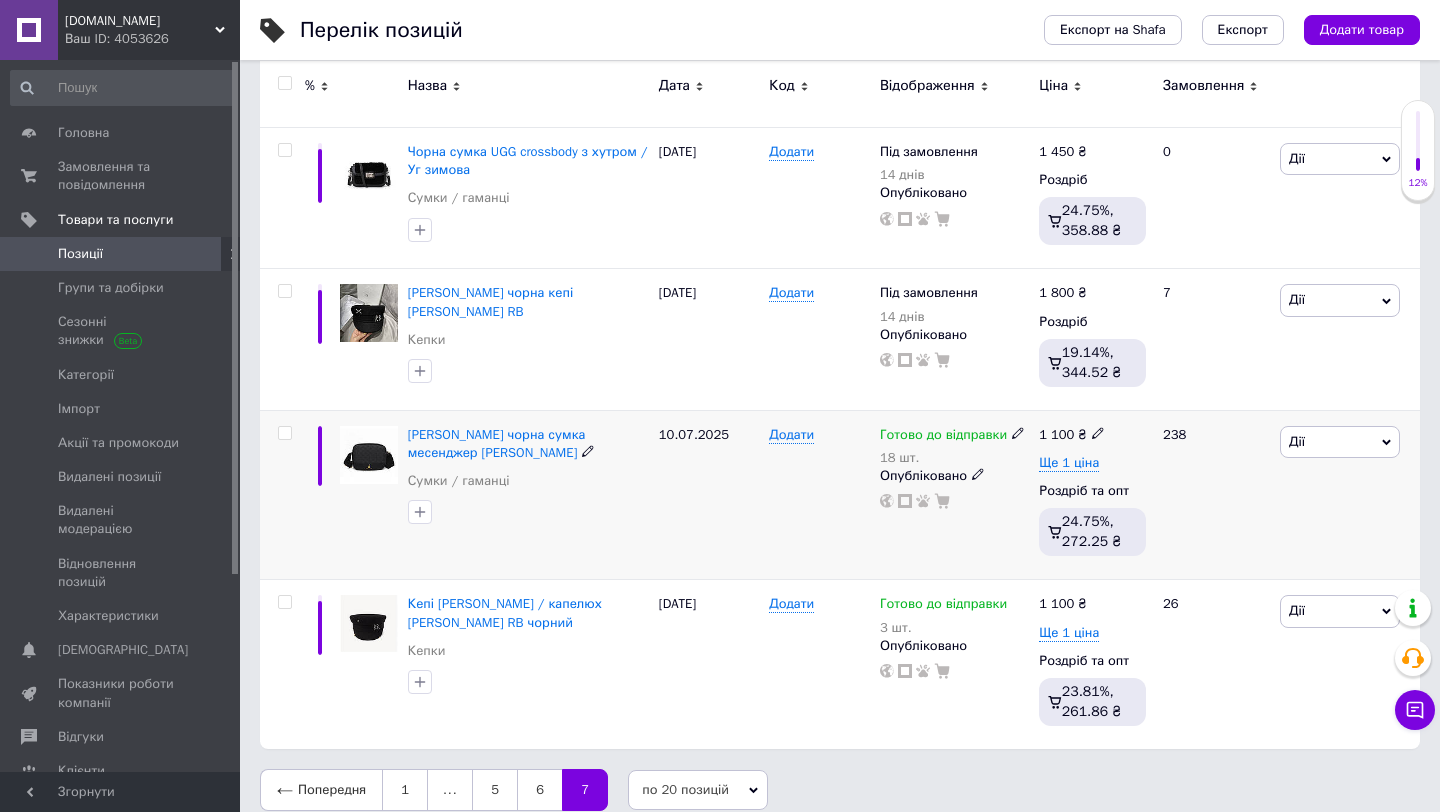 click 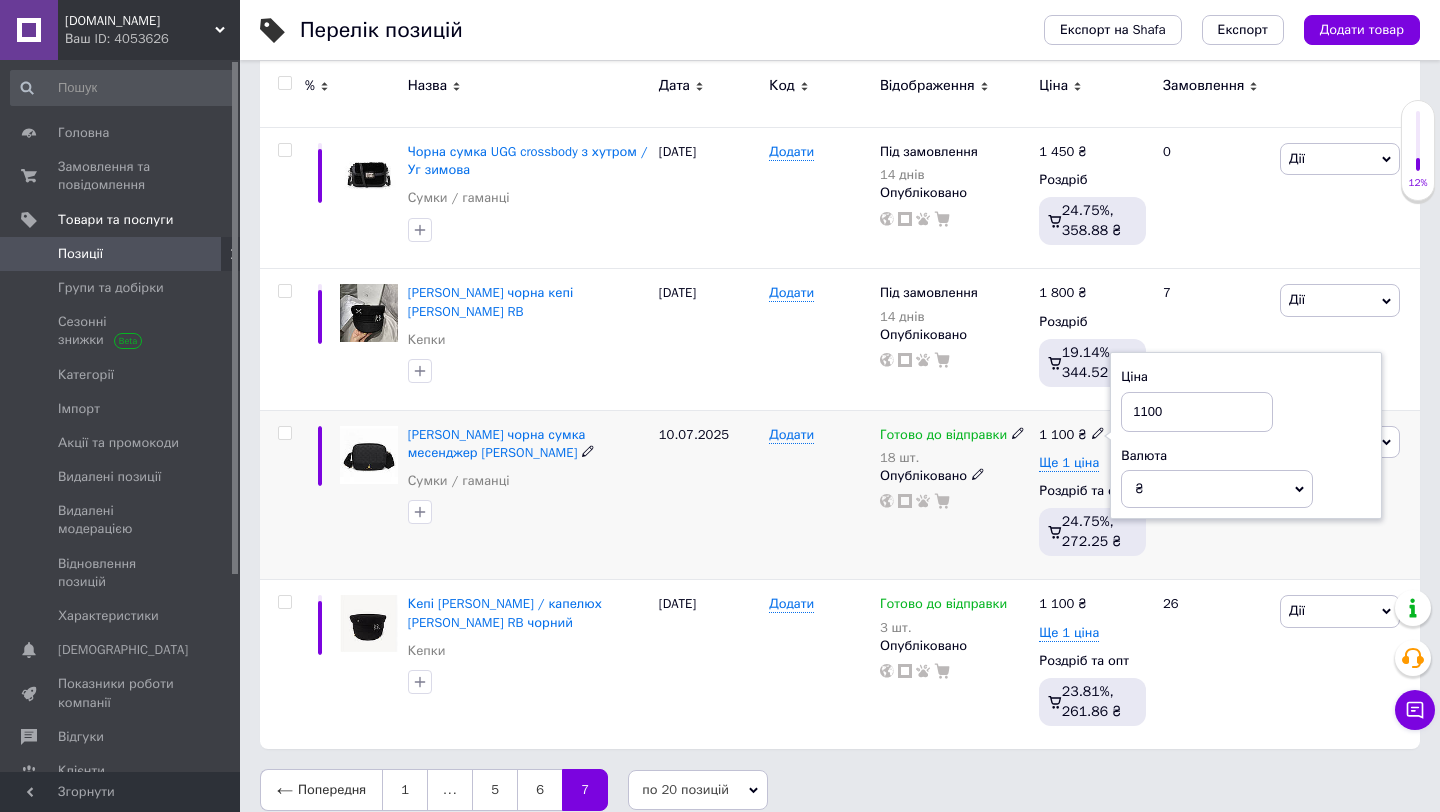 click on "1100" at bounding box center [1197, 412] 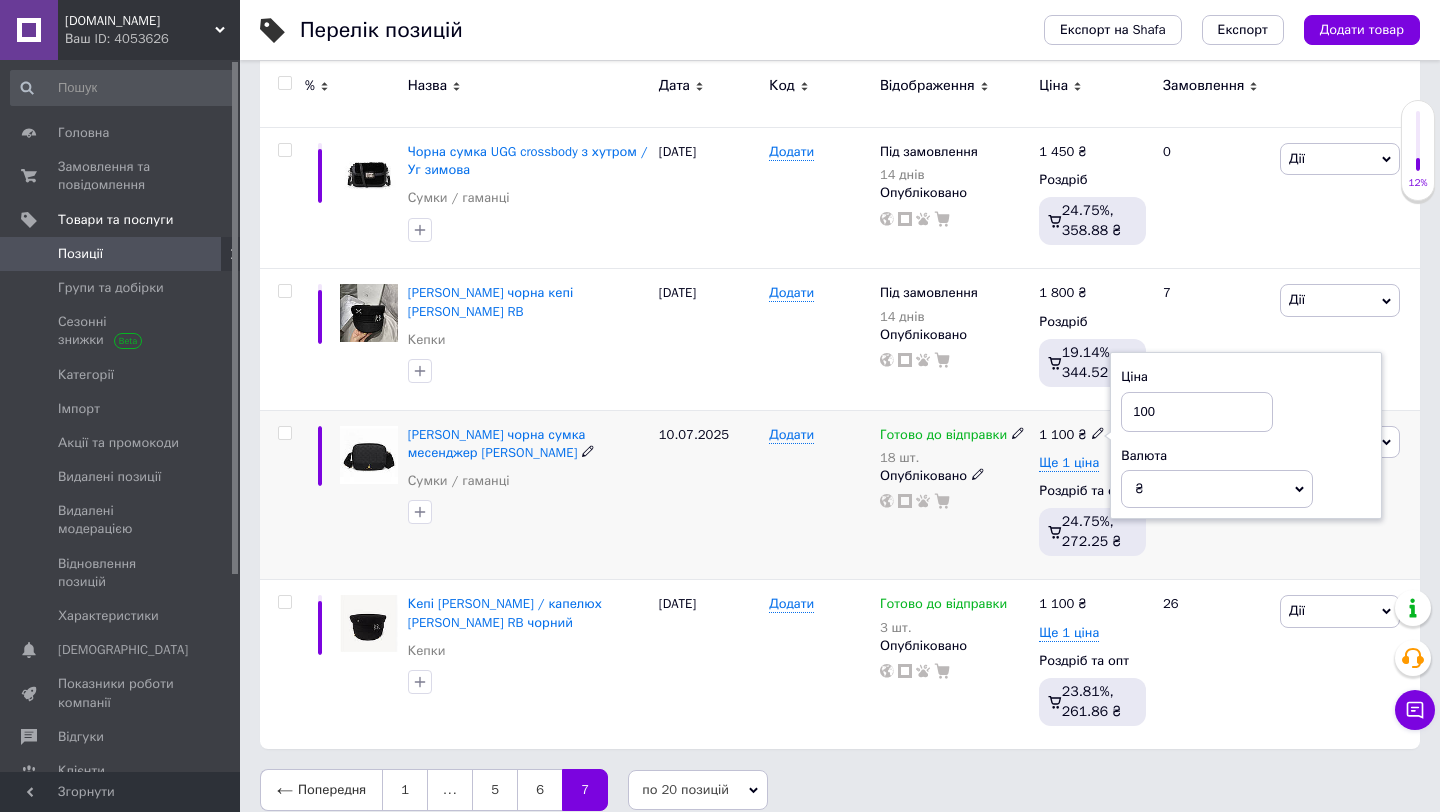 type on "1000" 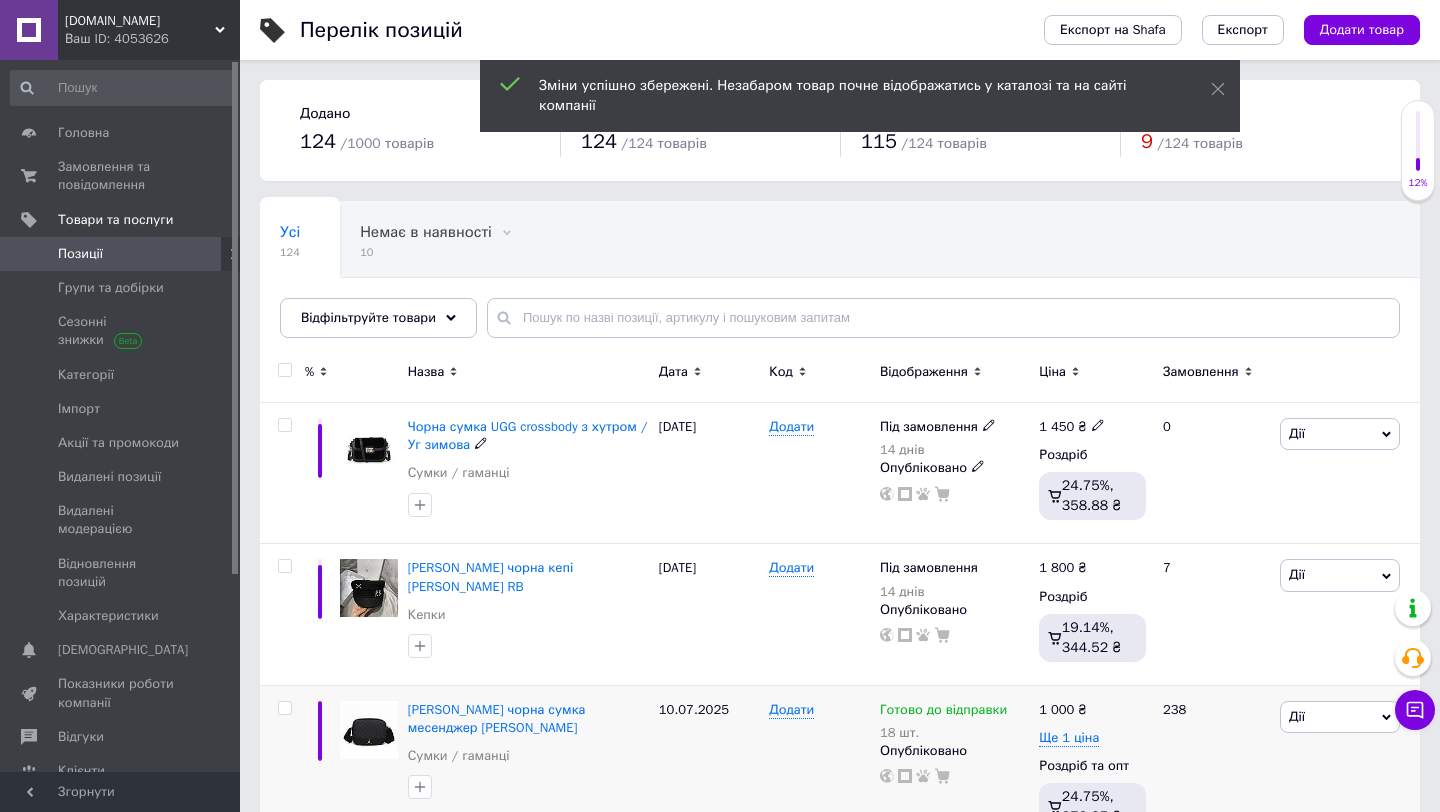 scroll, scrollTop: 294, scrollLeft: 0, axis: vertical 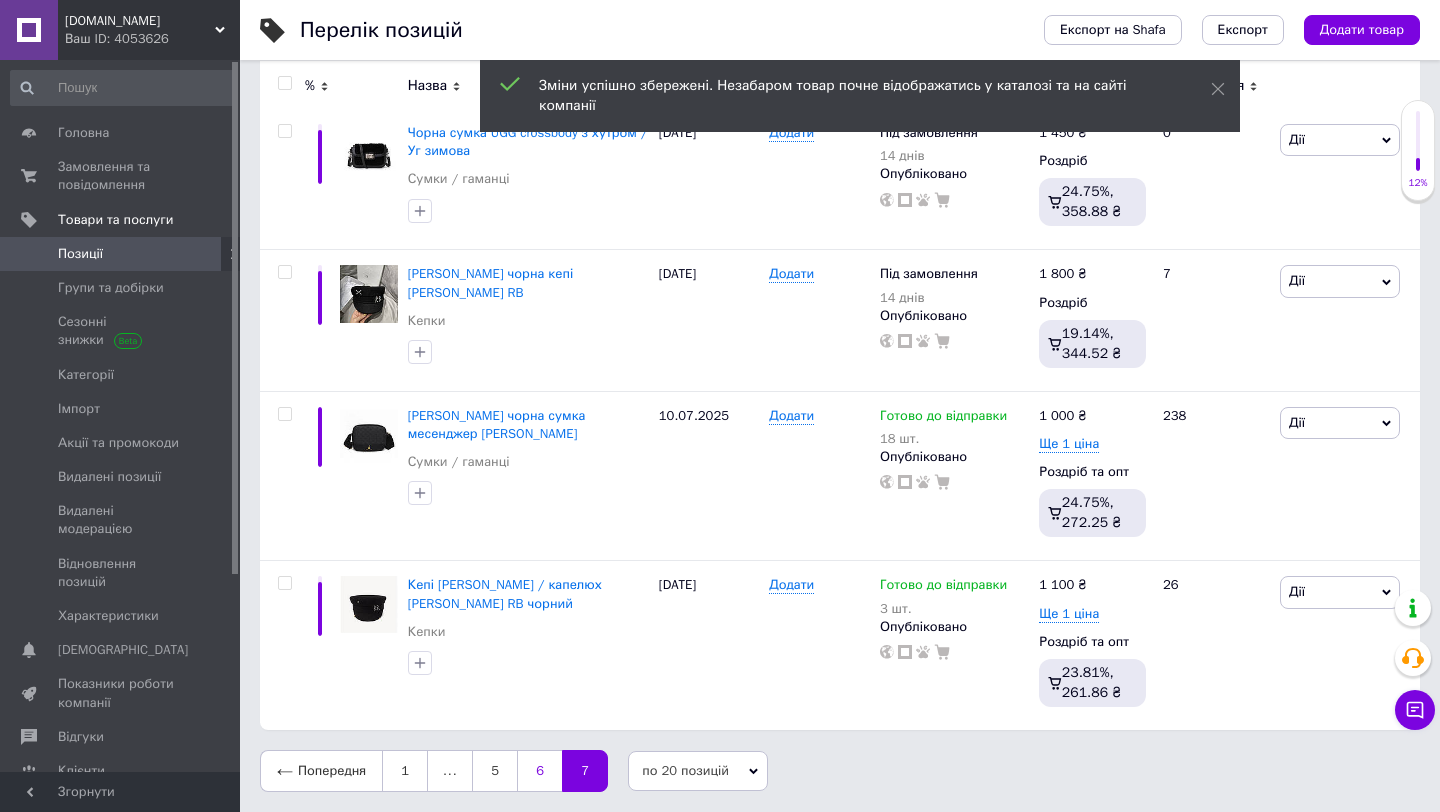 click on "6" at bounding box center [539, 771] 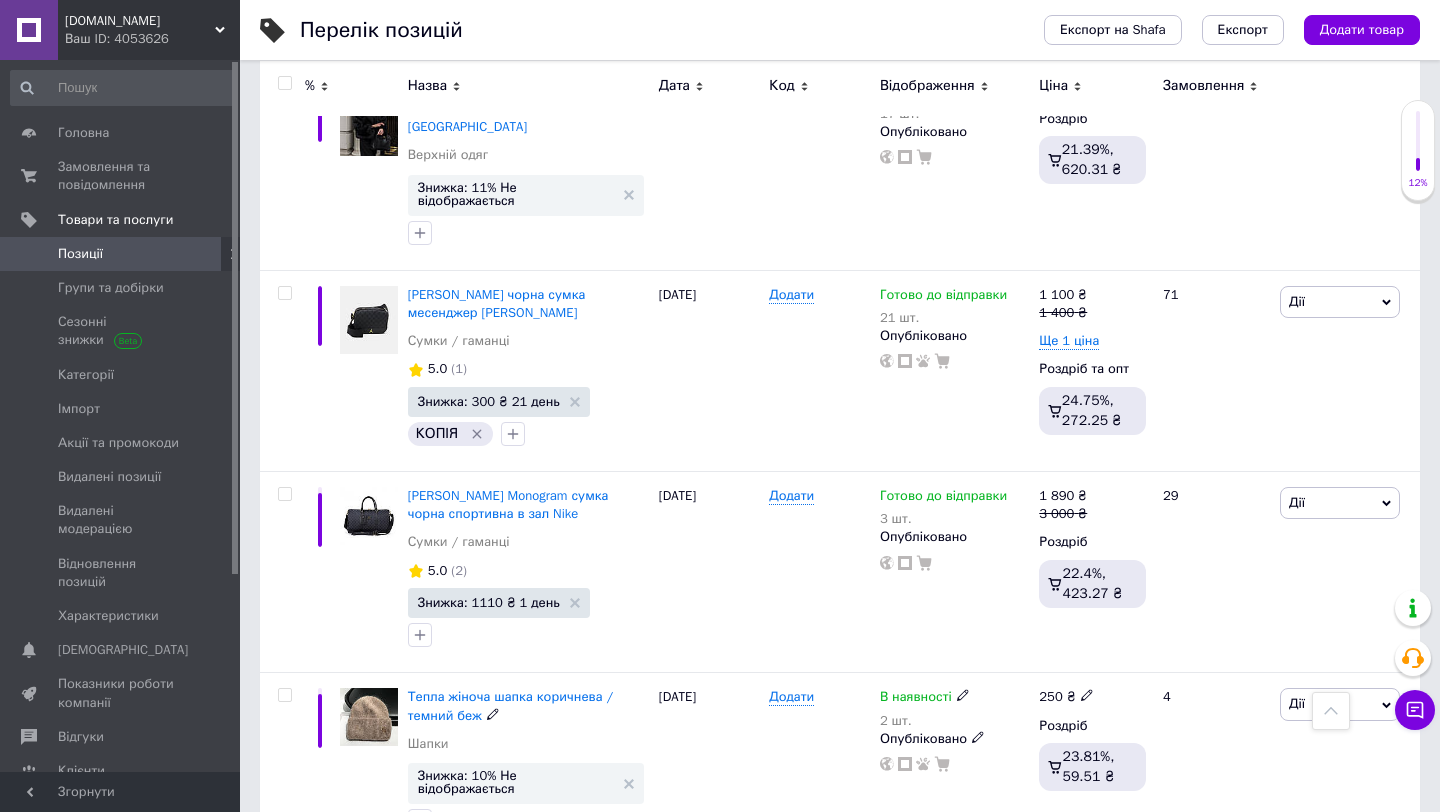 scroll, scrollTop: 1068, scrollLeft: 0, axis: vertical 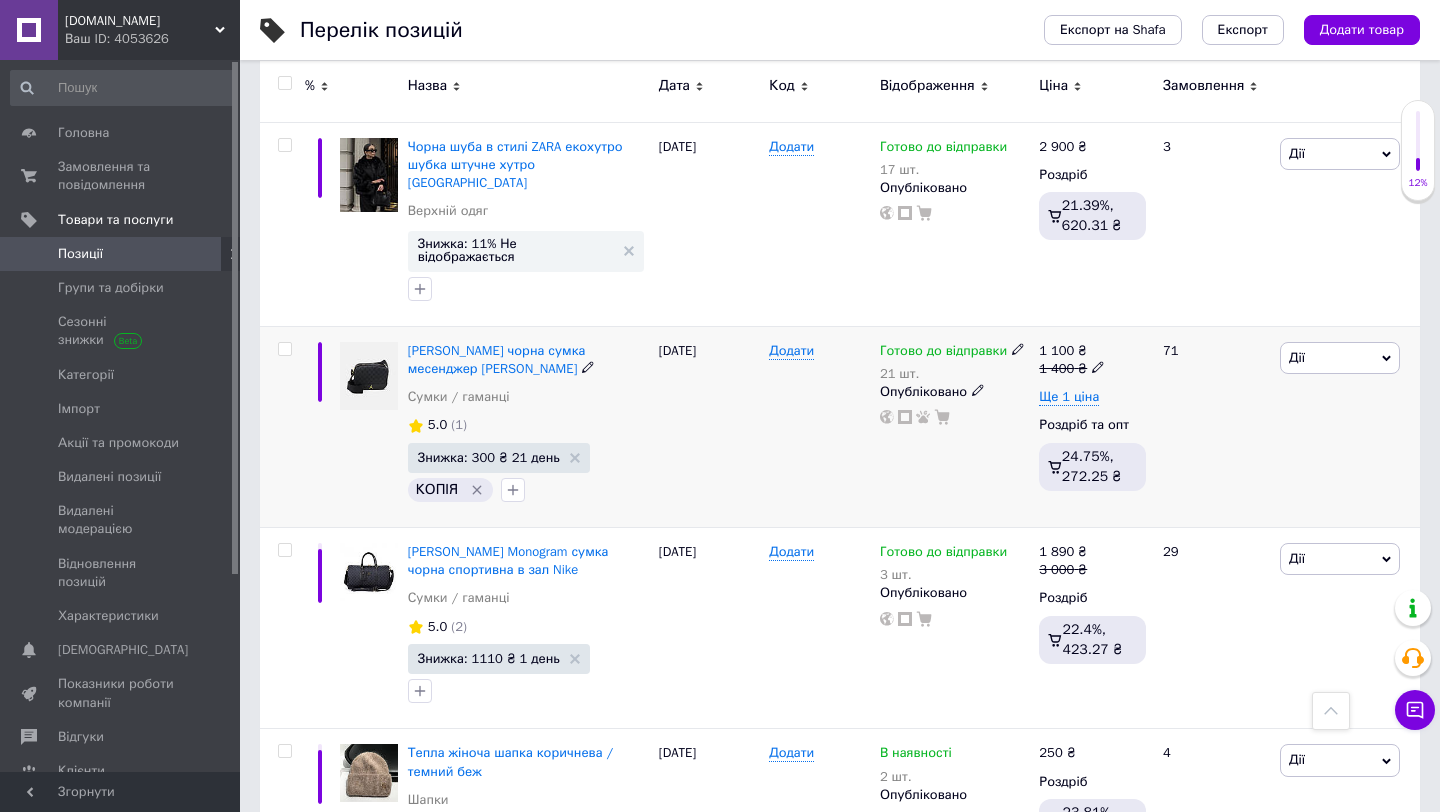 click 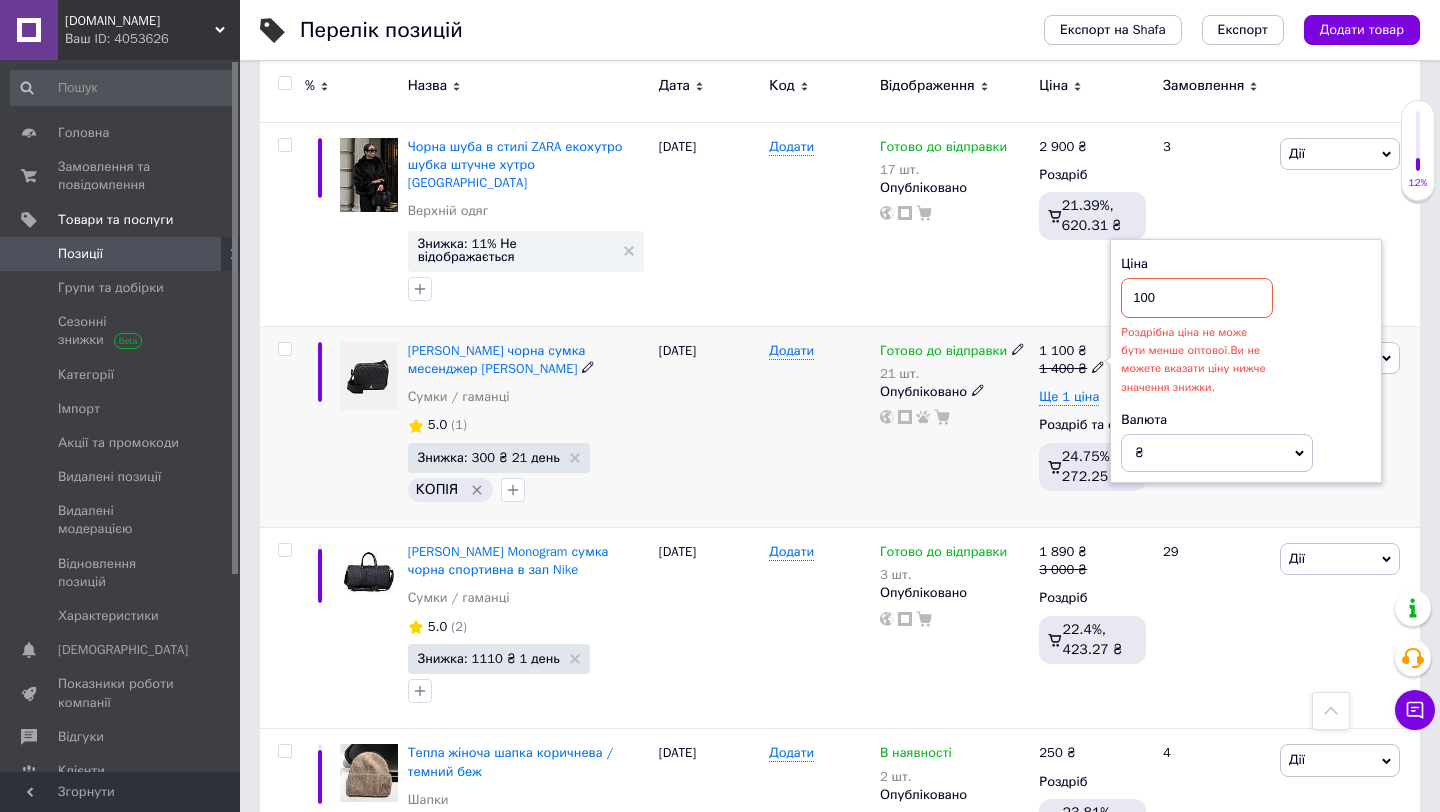 type on "1000" 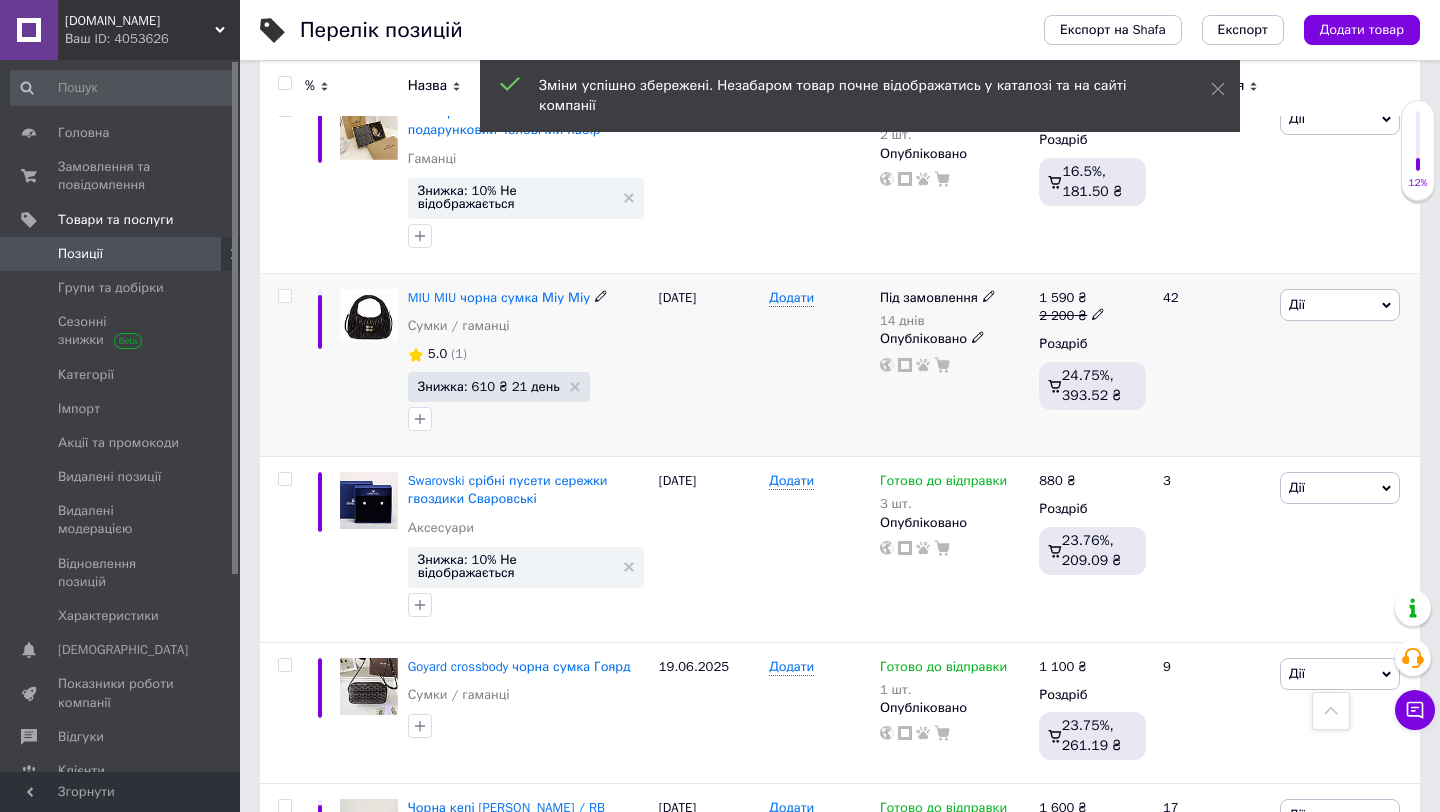 scroll, scrollTop: 3416, scrollLeft: 0, axis: vertical 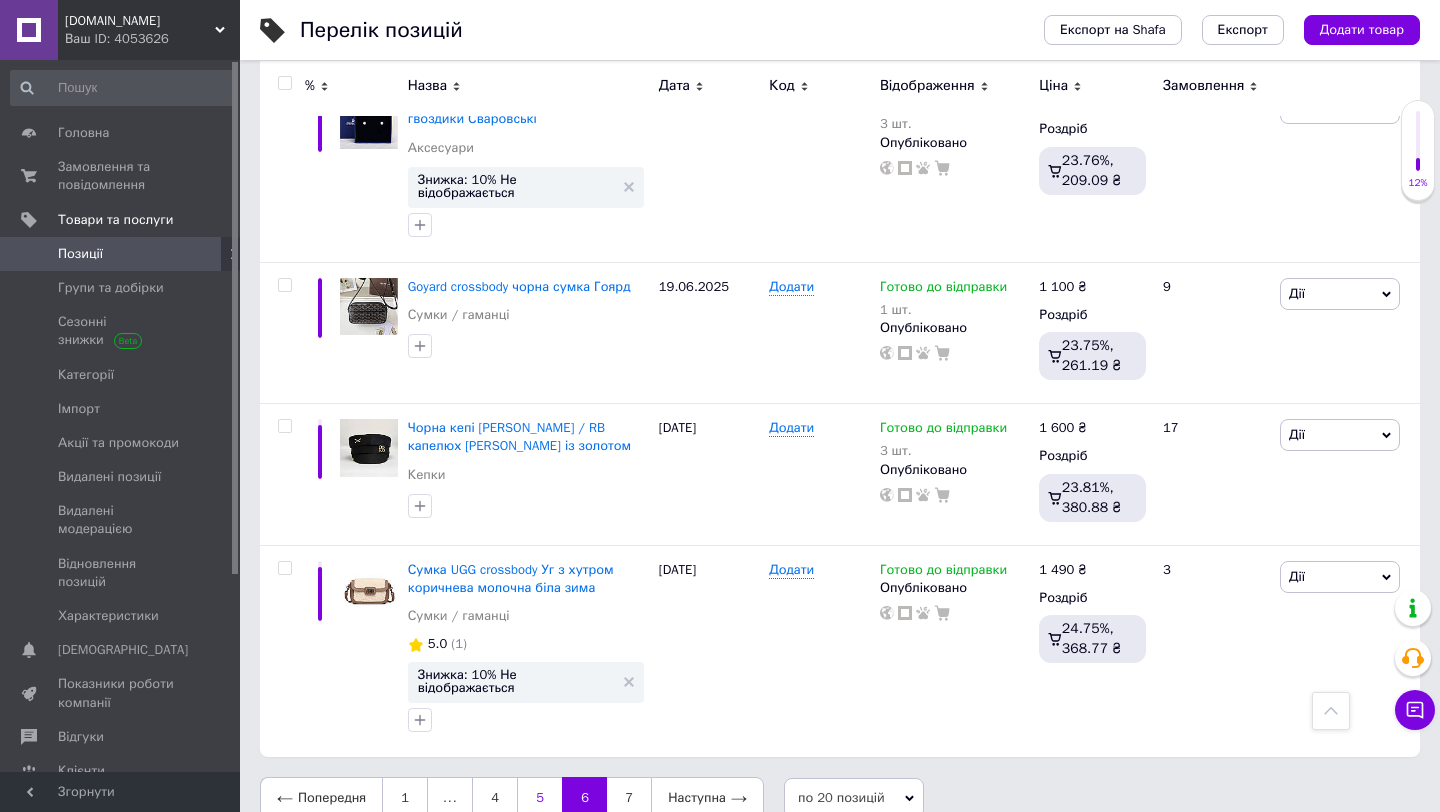 click on "5" at bounding box center (539, 798) 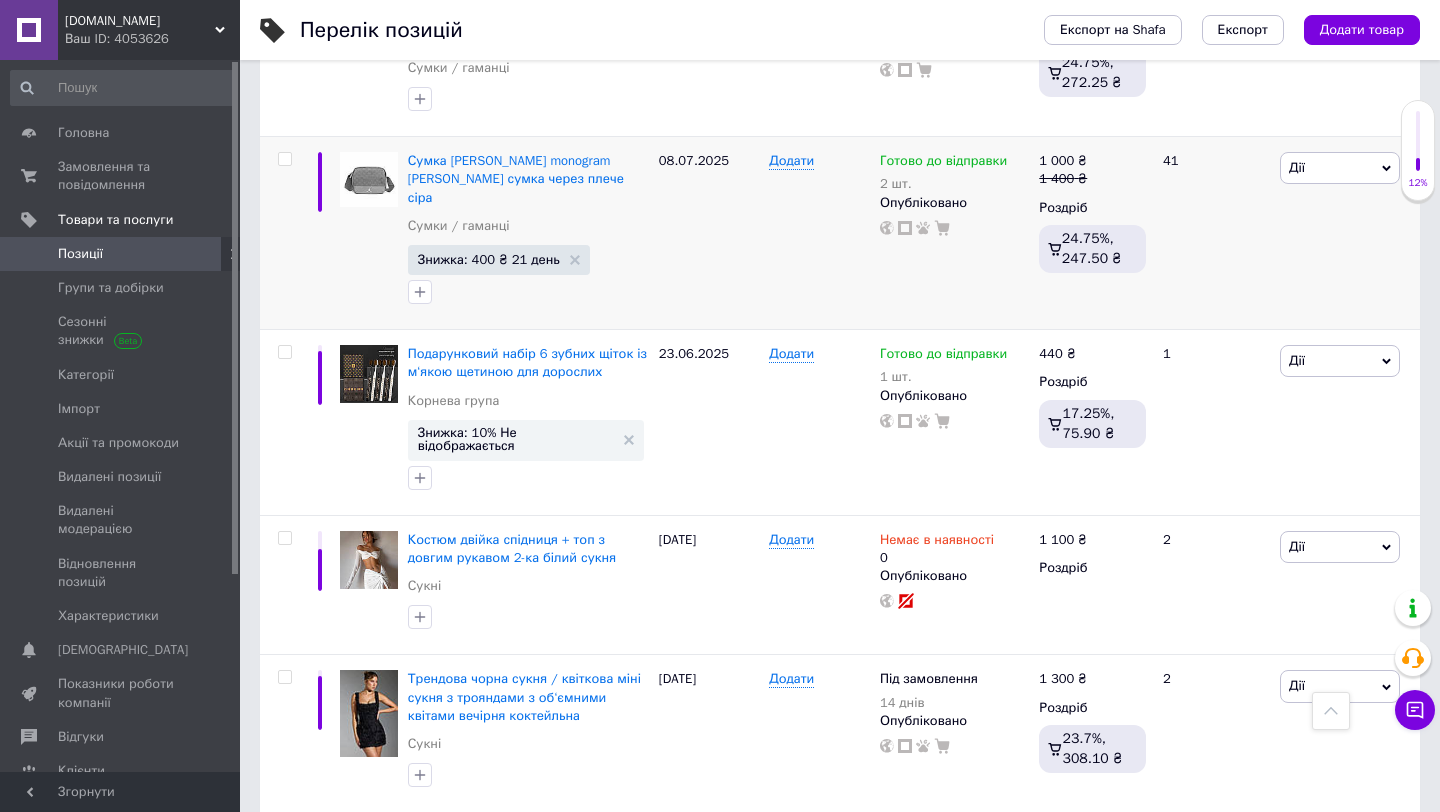 scroll, scrollTop: 3159, scrollLeft: 0, axis: vertical 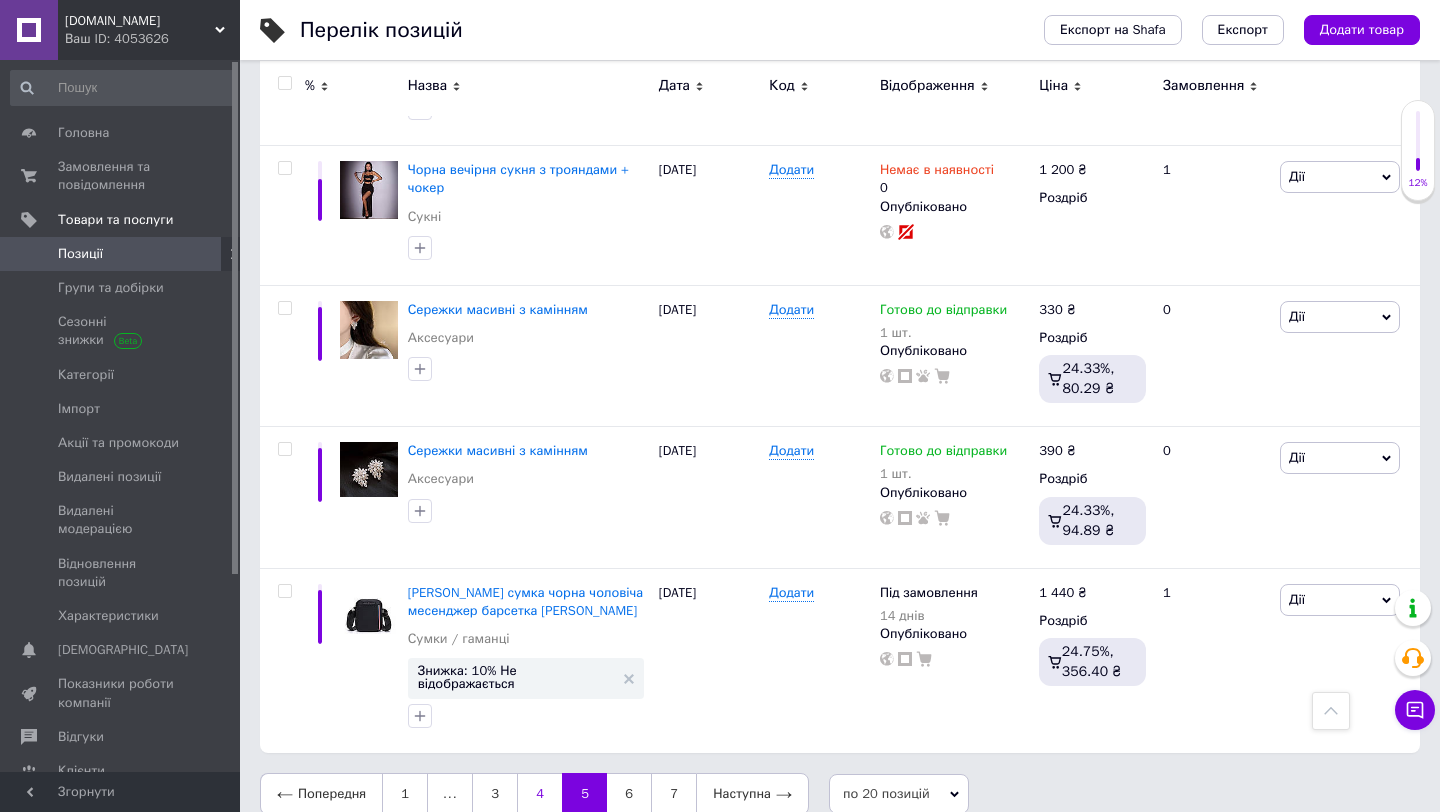 click on "4" at bounding box center (539, 794) 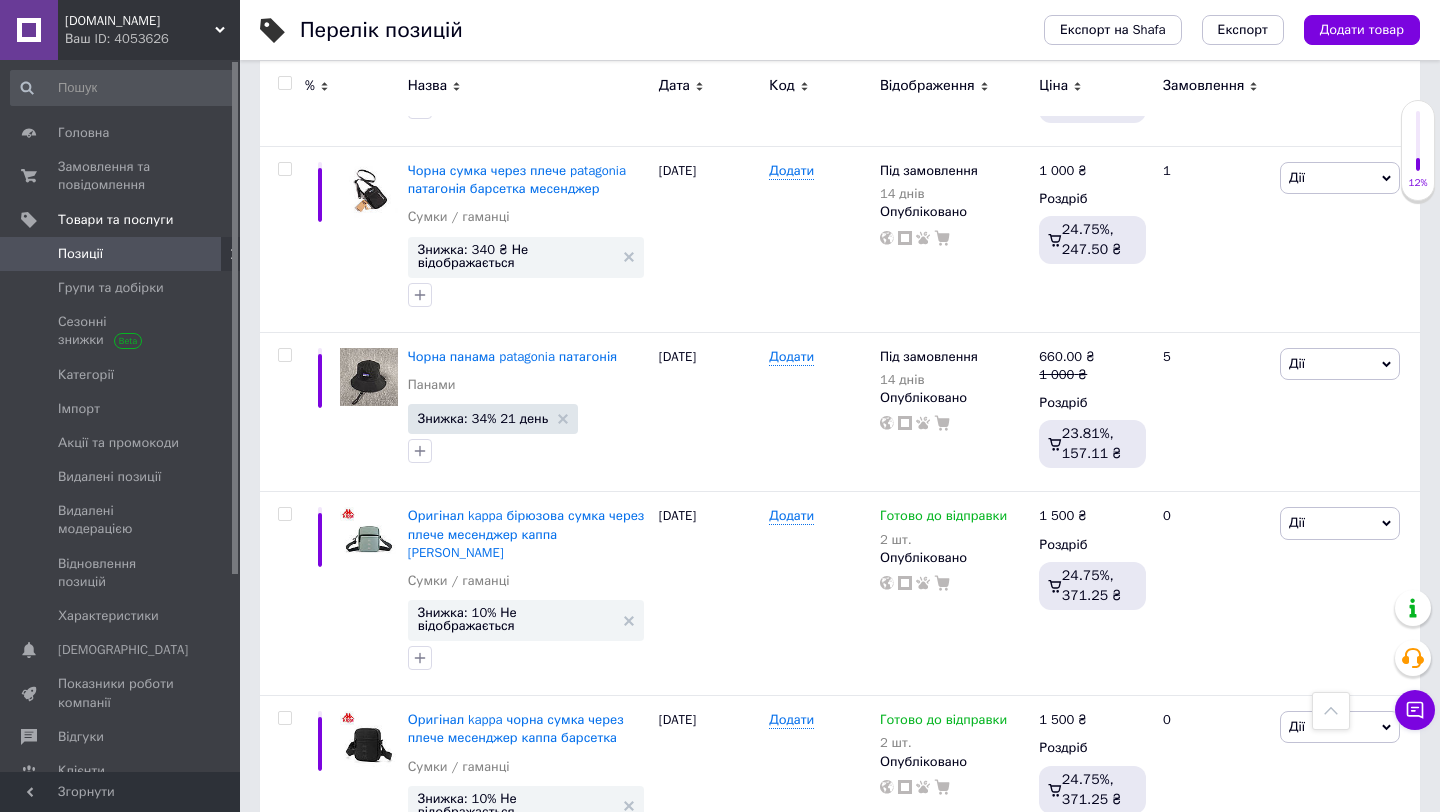 scroll, scrollTop: 1872, scrollLeft: 0, axis: vertical 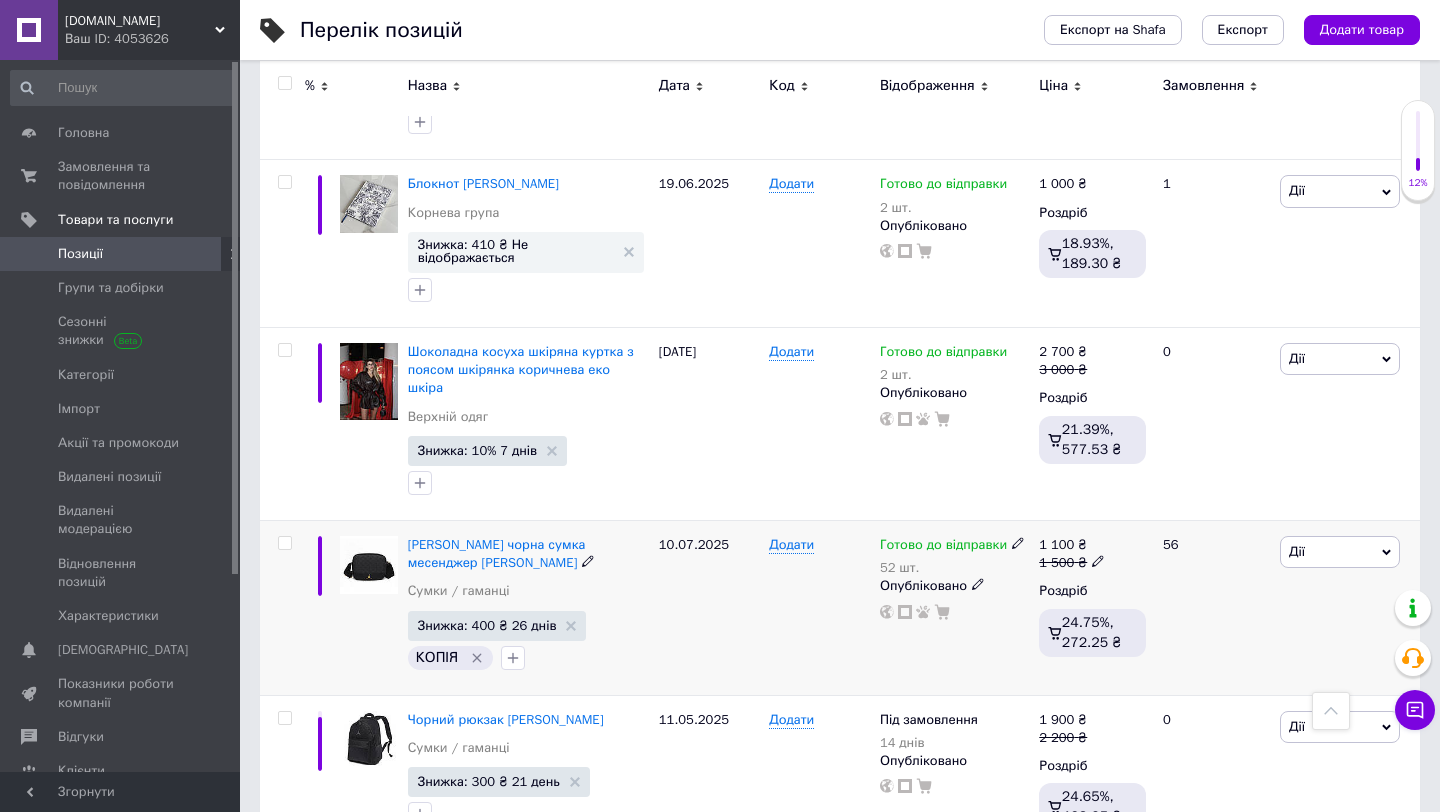 click on "1 500   ₴" at bounding box center (1072, 563) 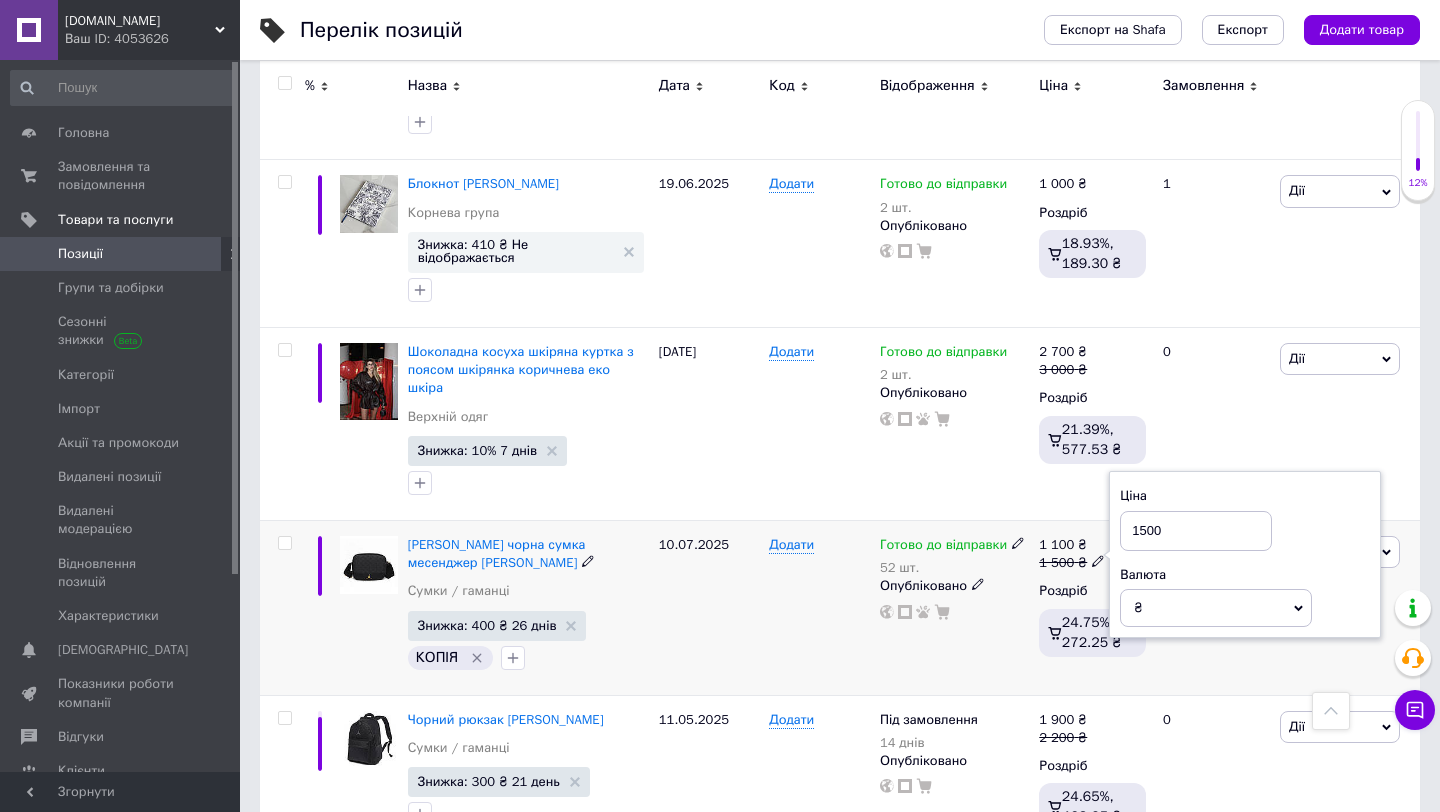 click on "1500" at bounding box center [1196, 531] 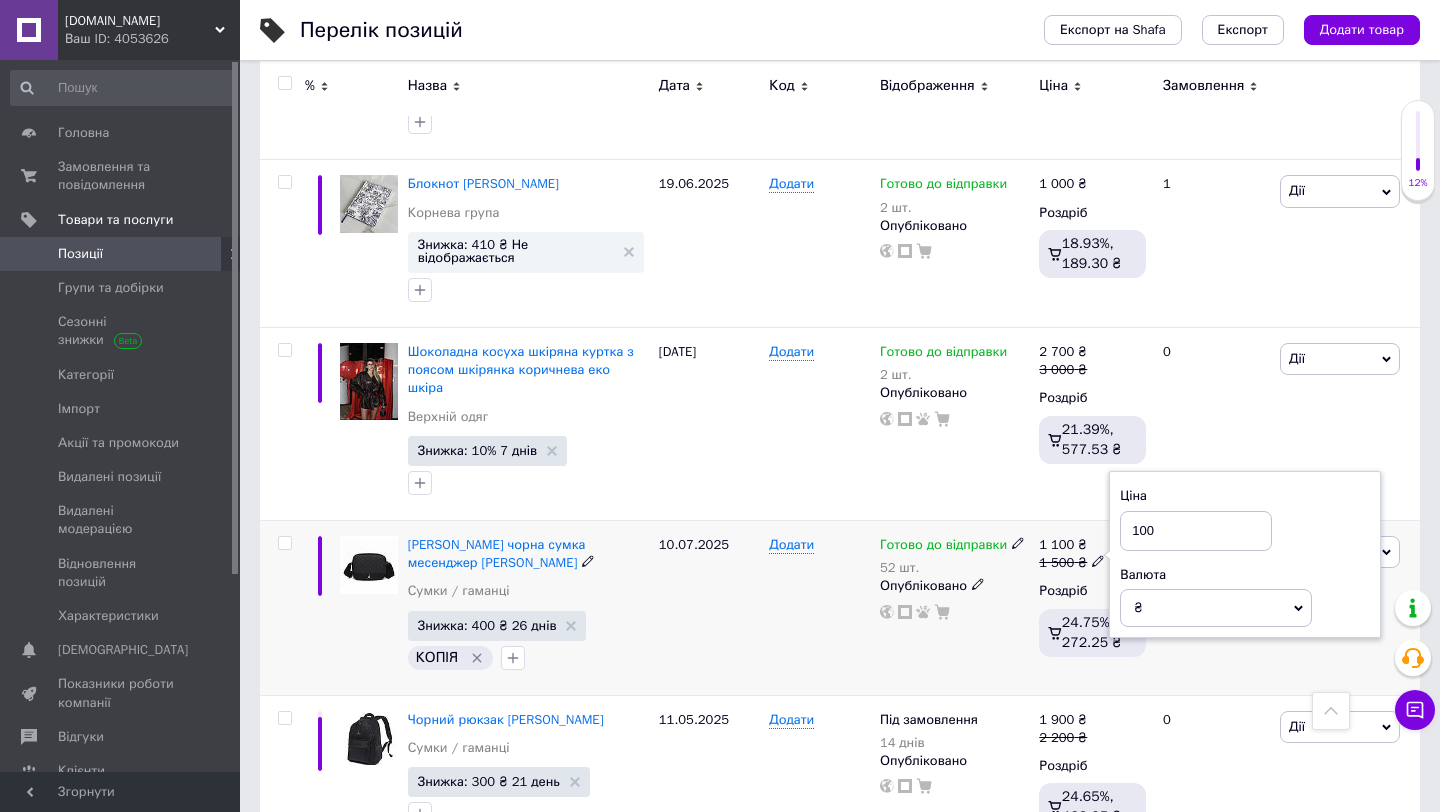 type on "1000" 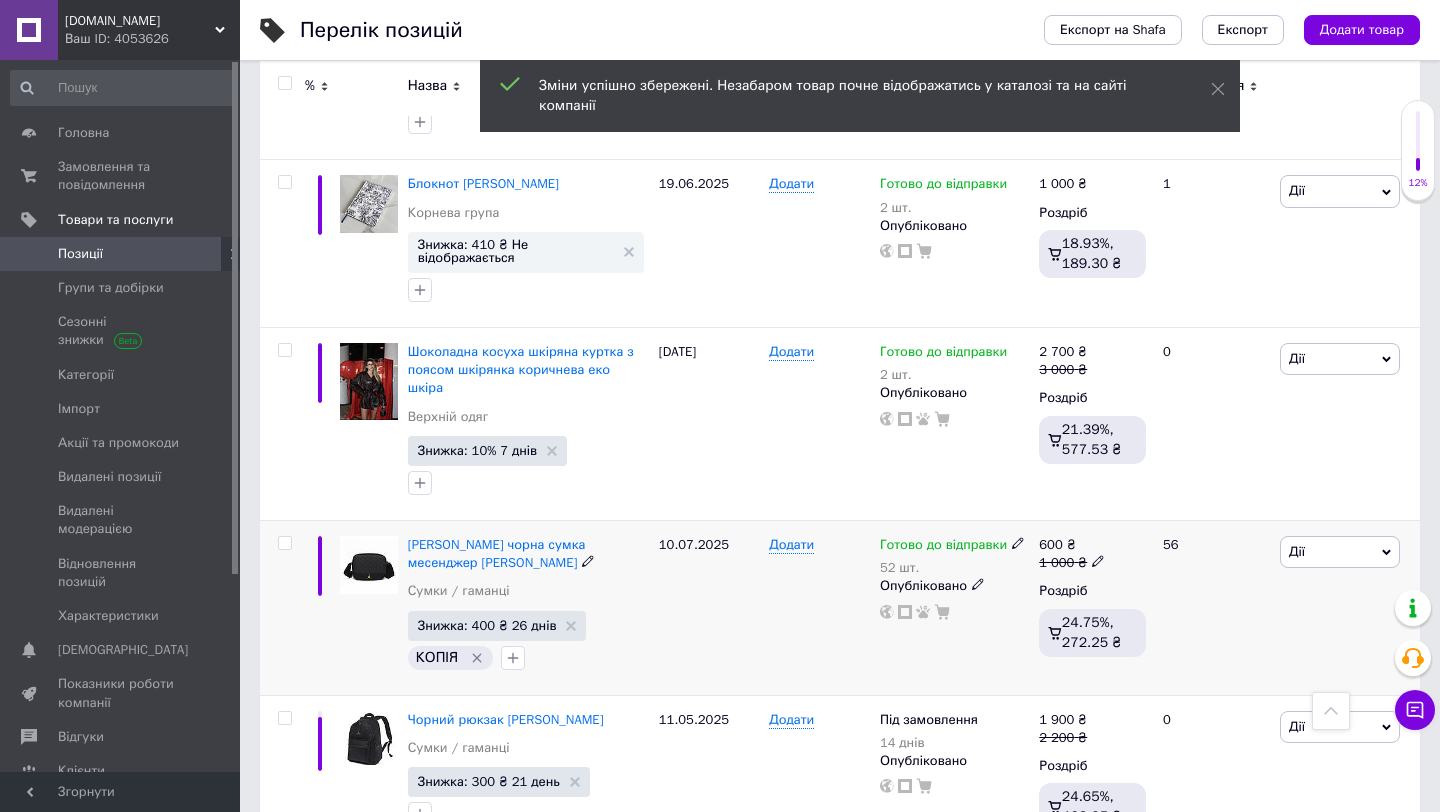 click at bounding box center [1098, 560] 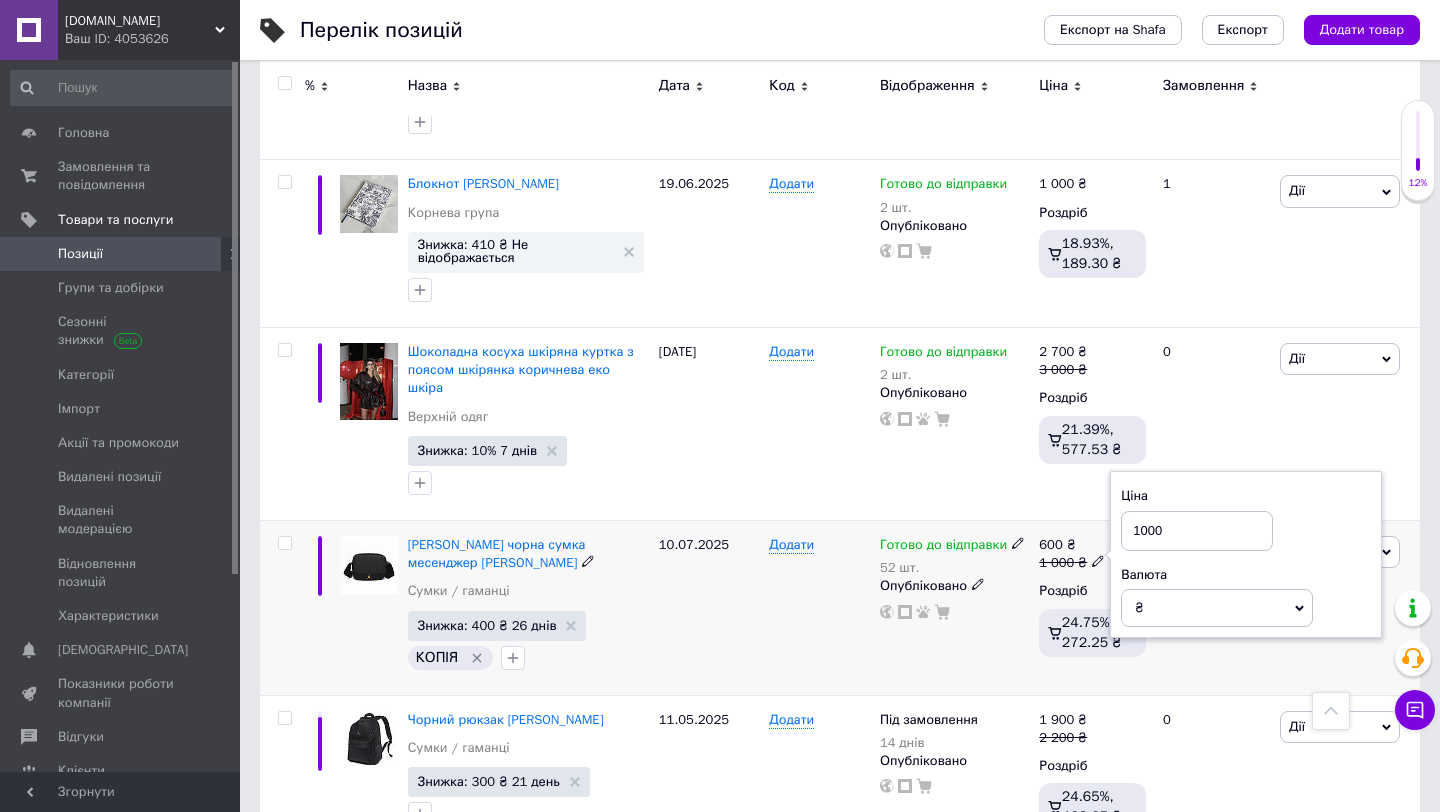 click on "1000" at bounding box center (1197, 531) 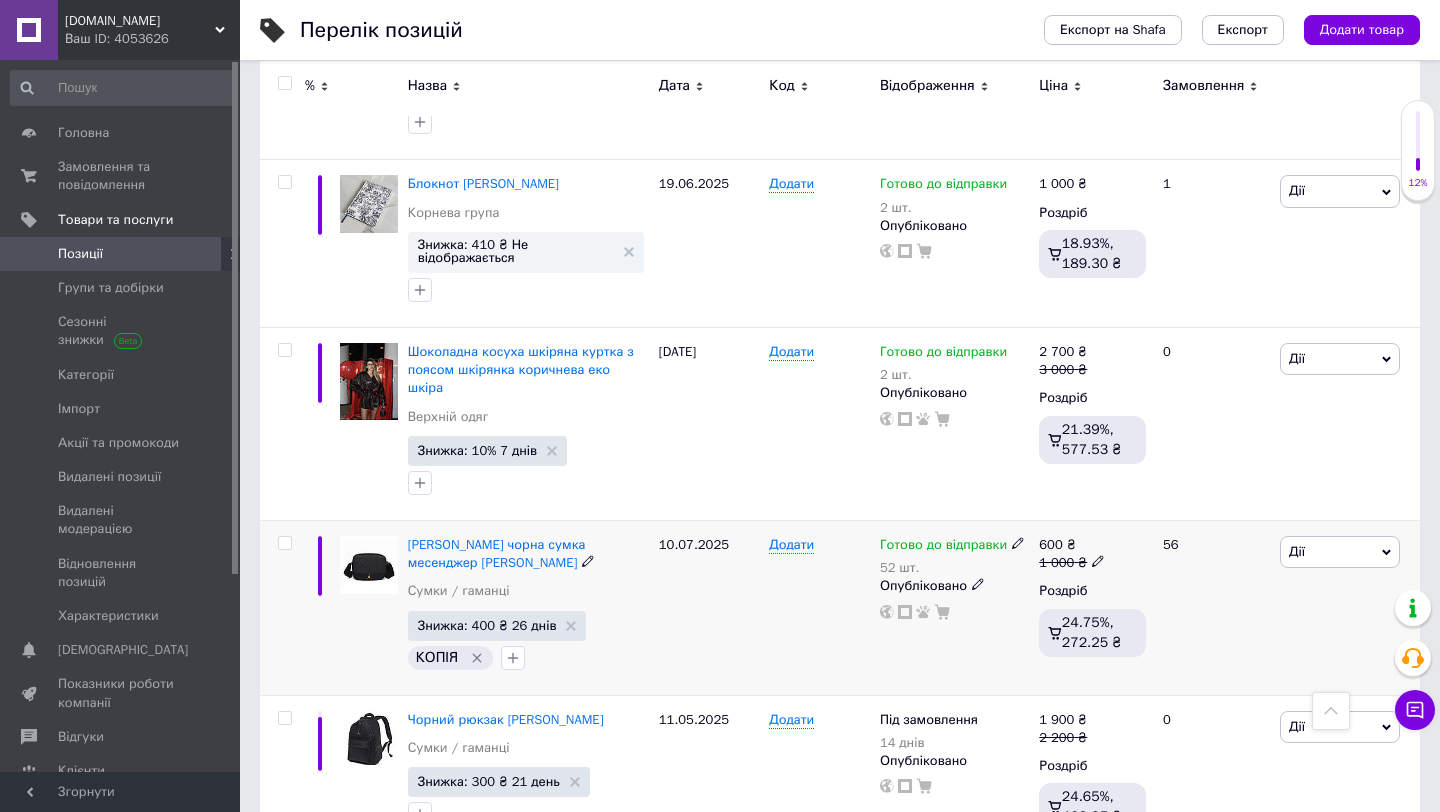 click 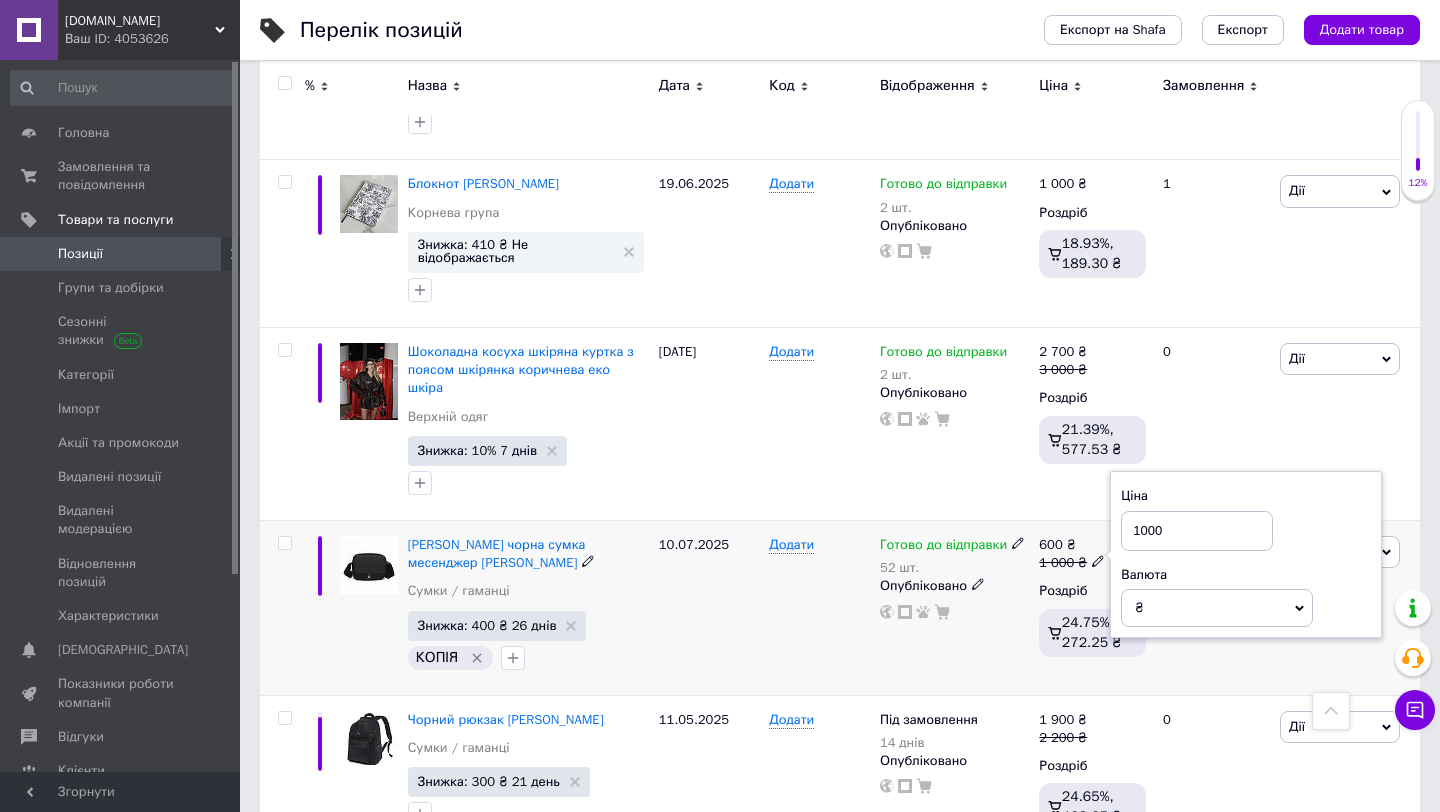 click on "1000" at bounding box center (1197, 531) 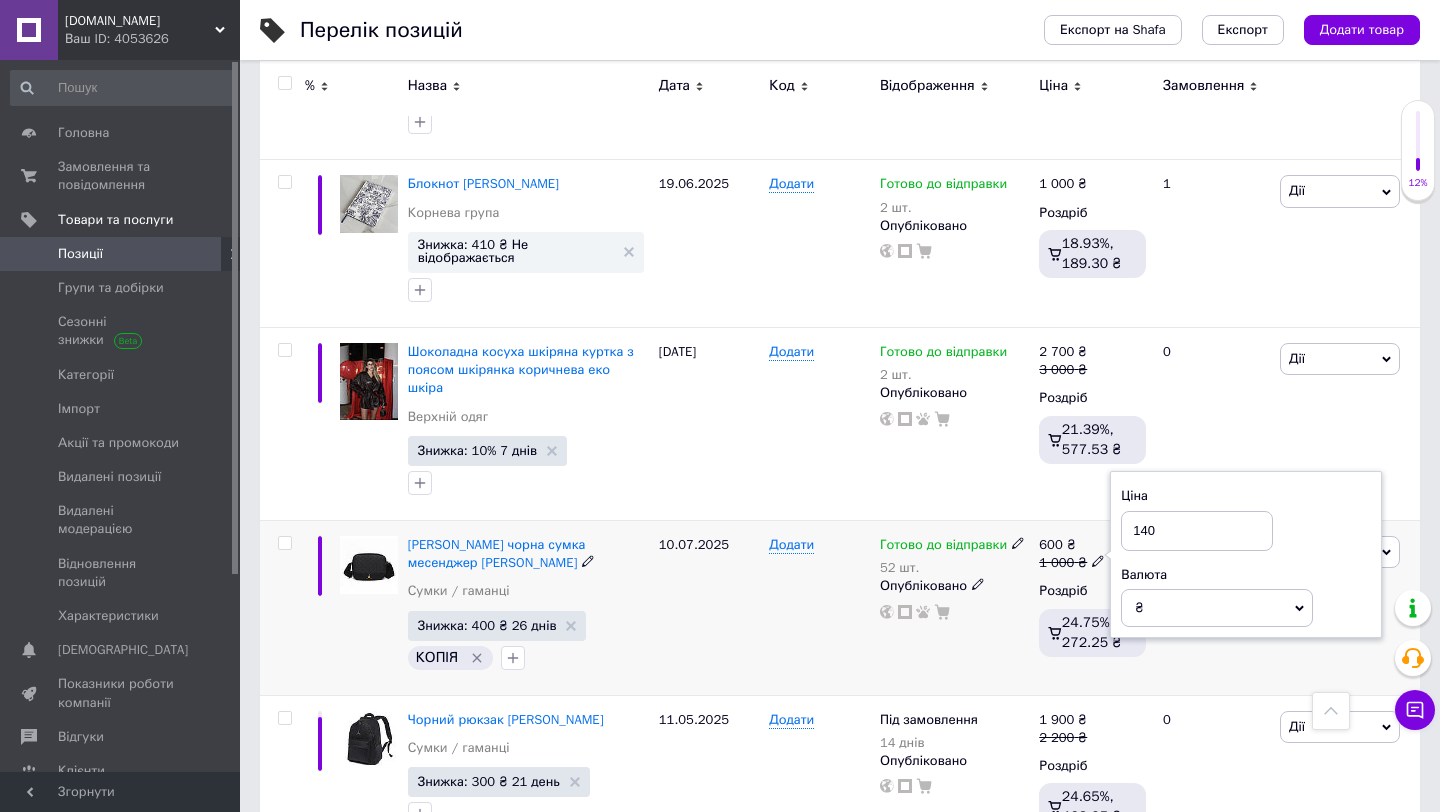 type on "1400" 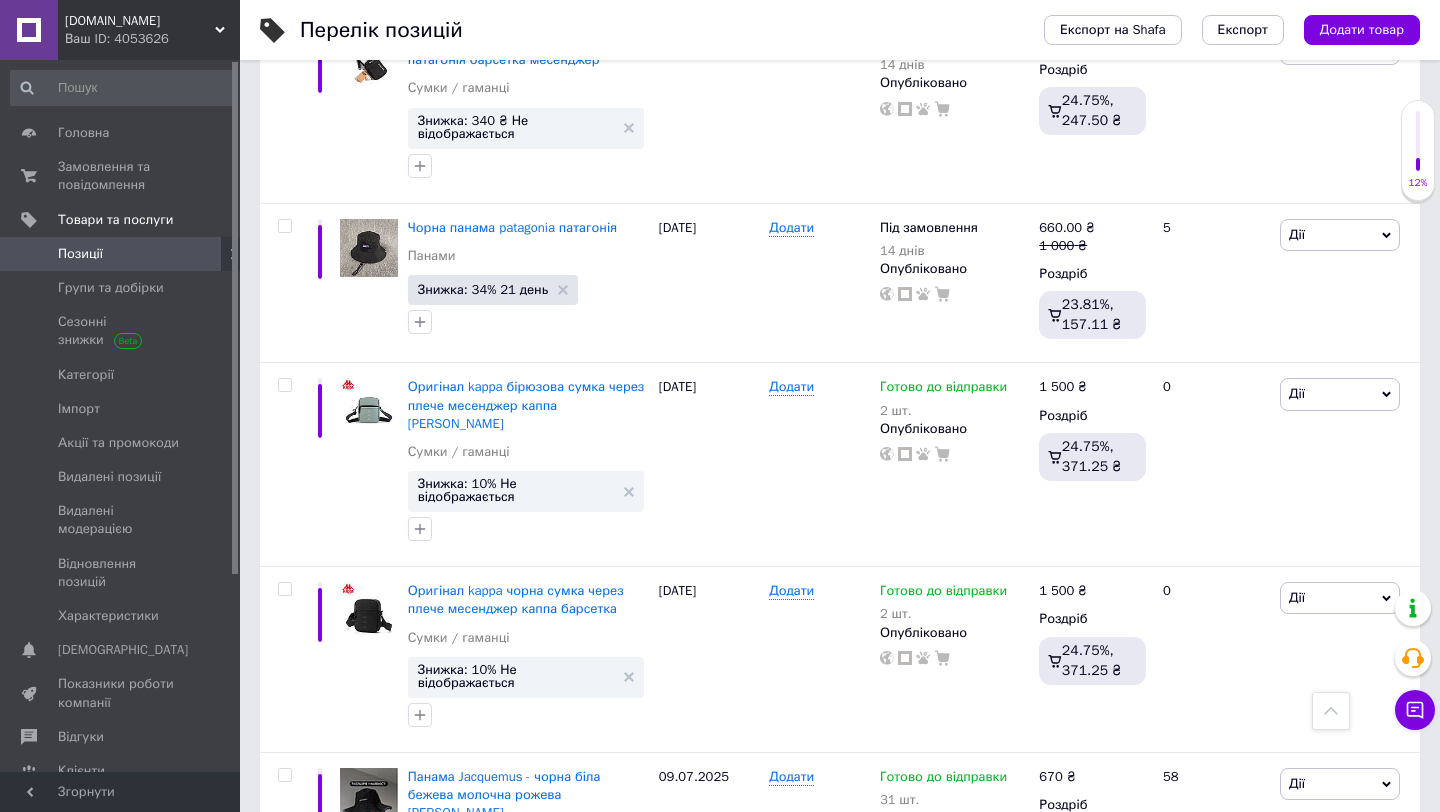 scroll, scrollTop: 3139, scrollLeft: 0, axis: vertical 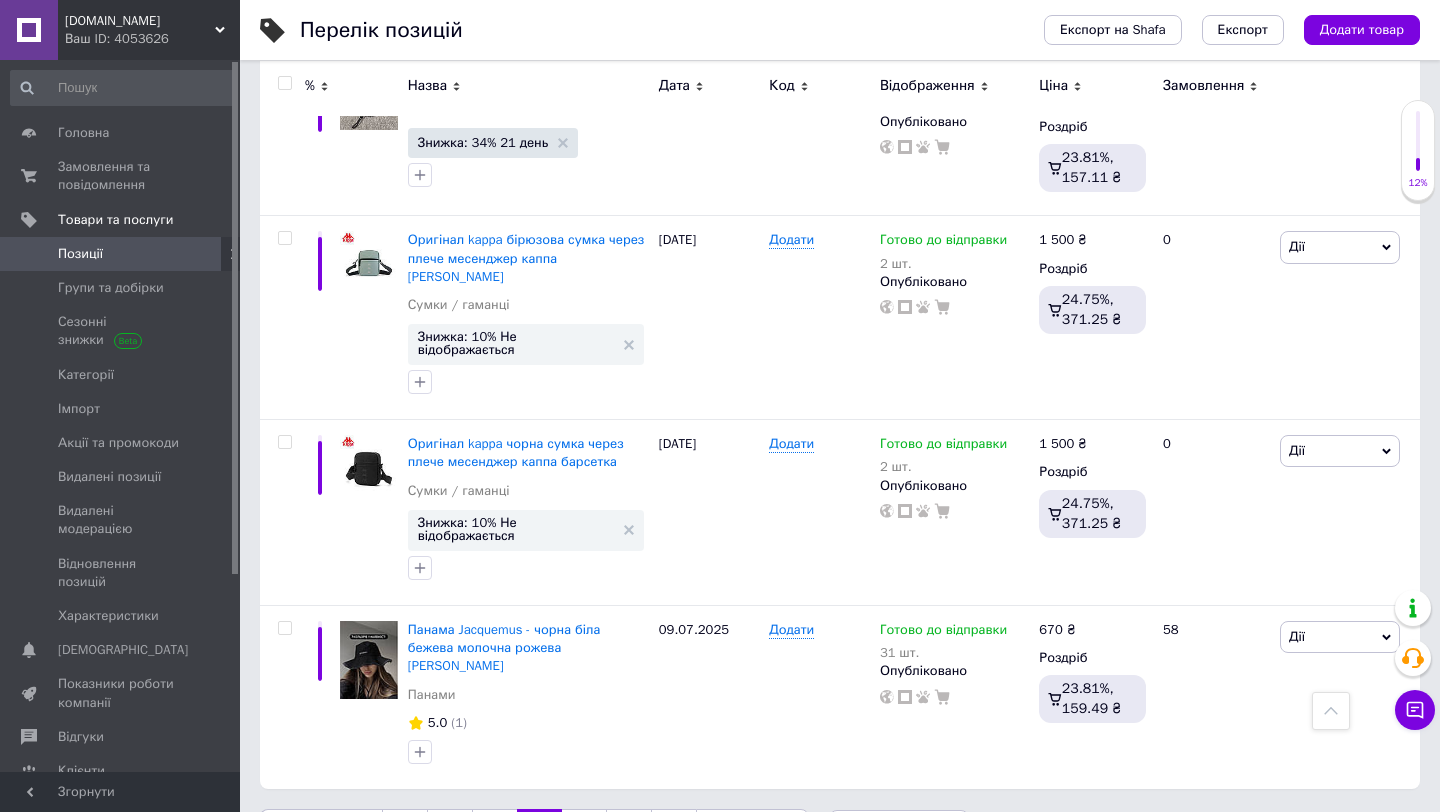 click on "3" at bounding box center (494, 830) 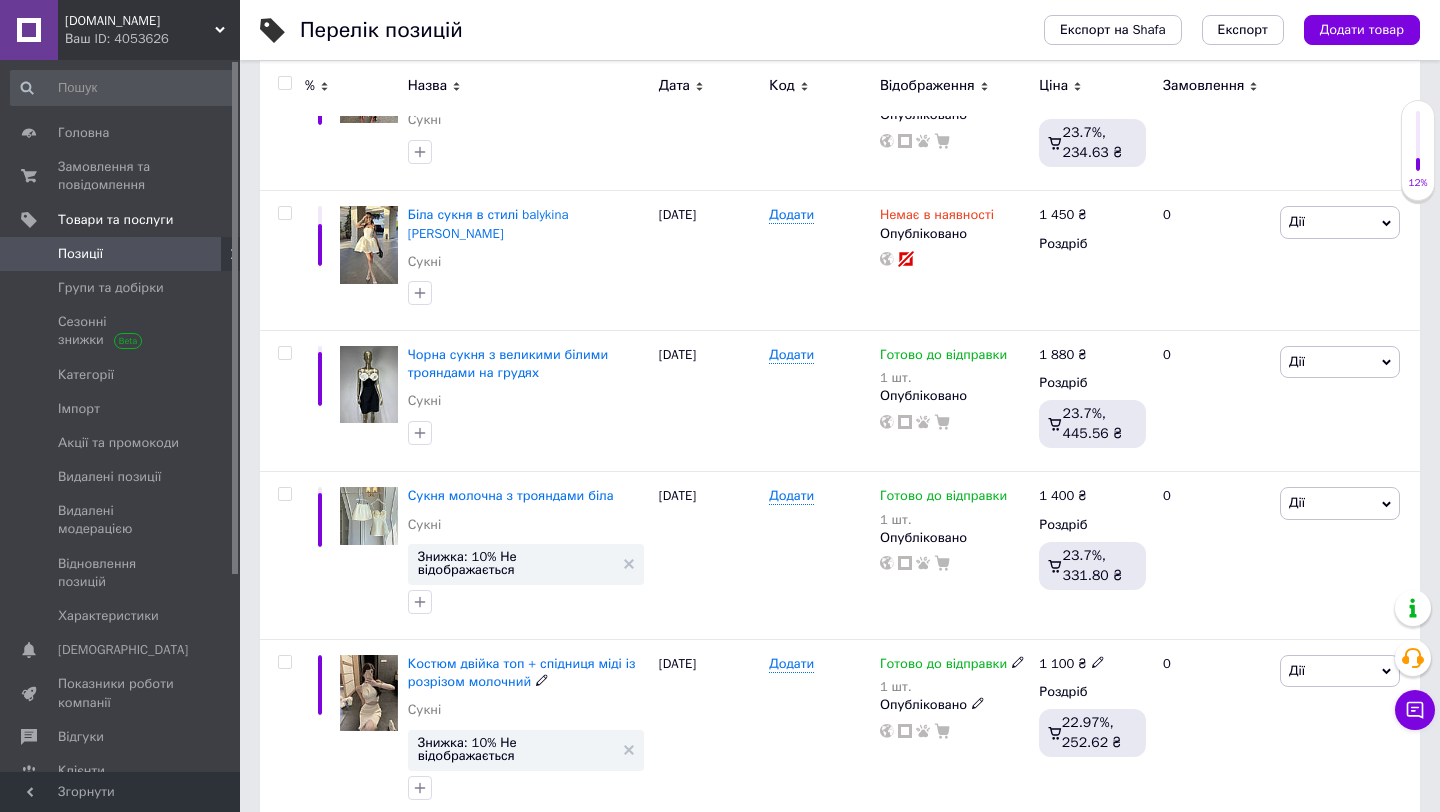 scroll, scrollTop: 2744, scrollLeft: 0, axis: vertical 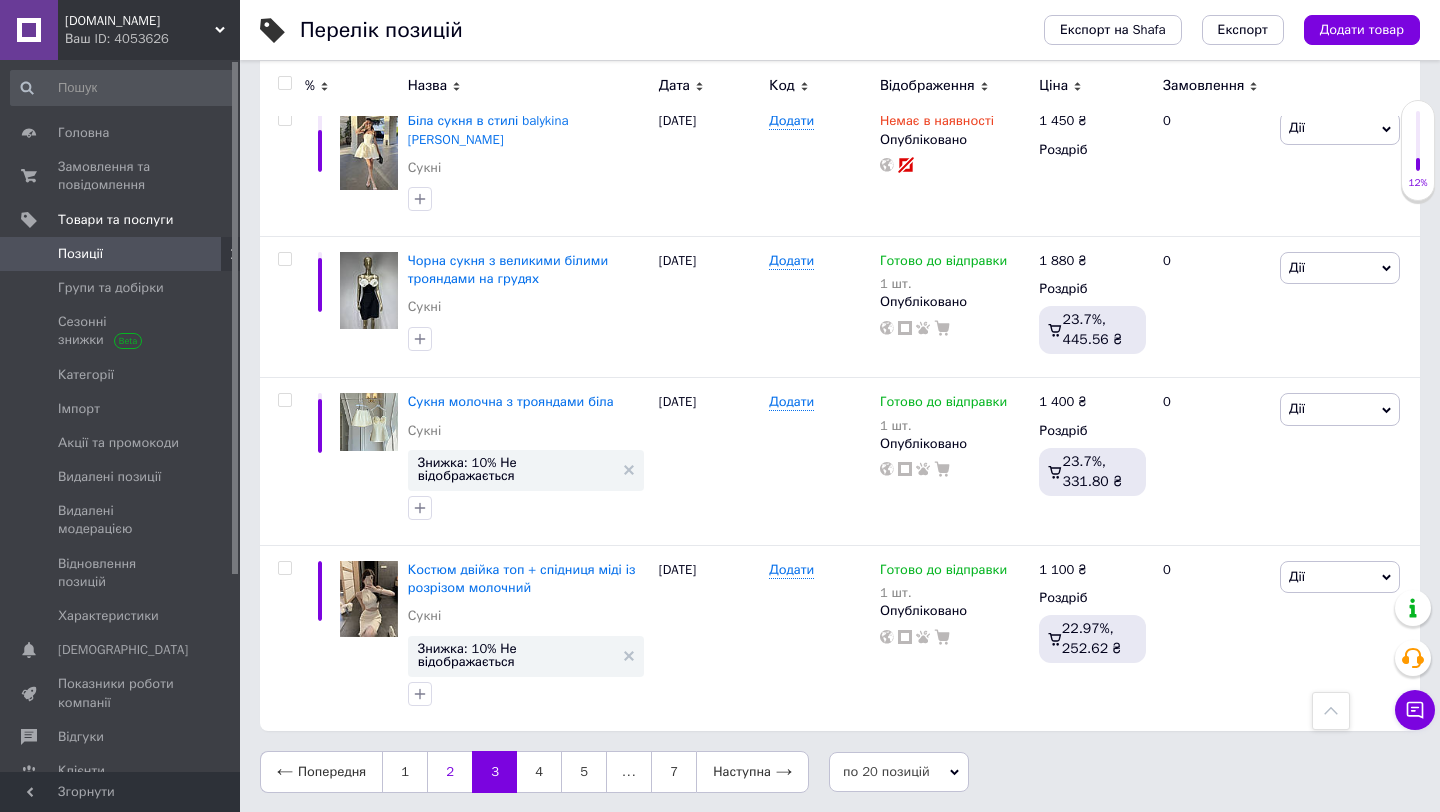 click on "2" at bounding box center (449, 772) 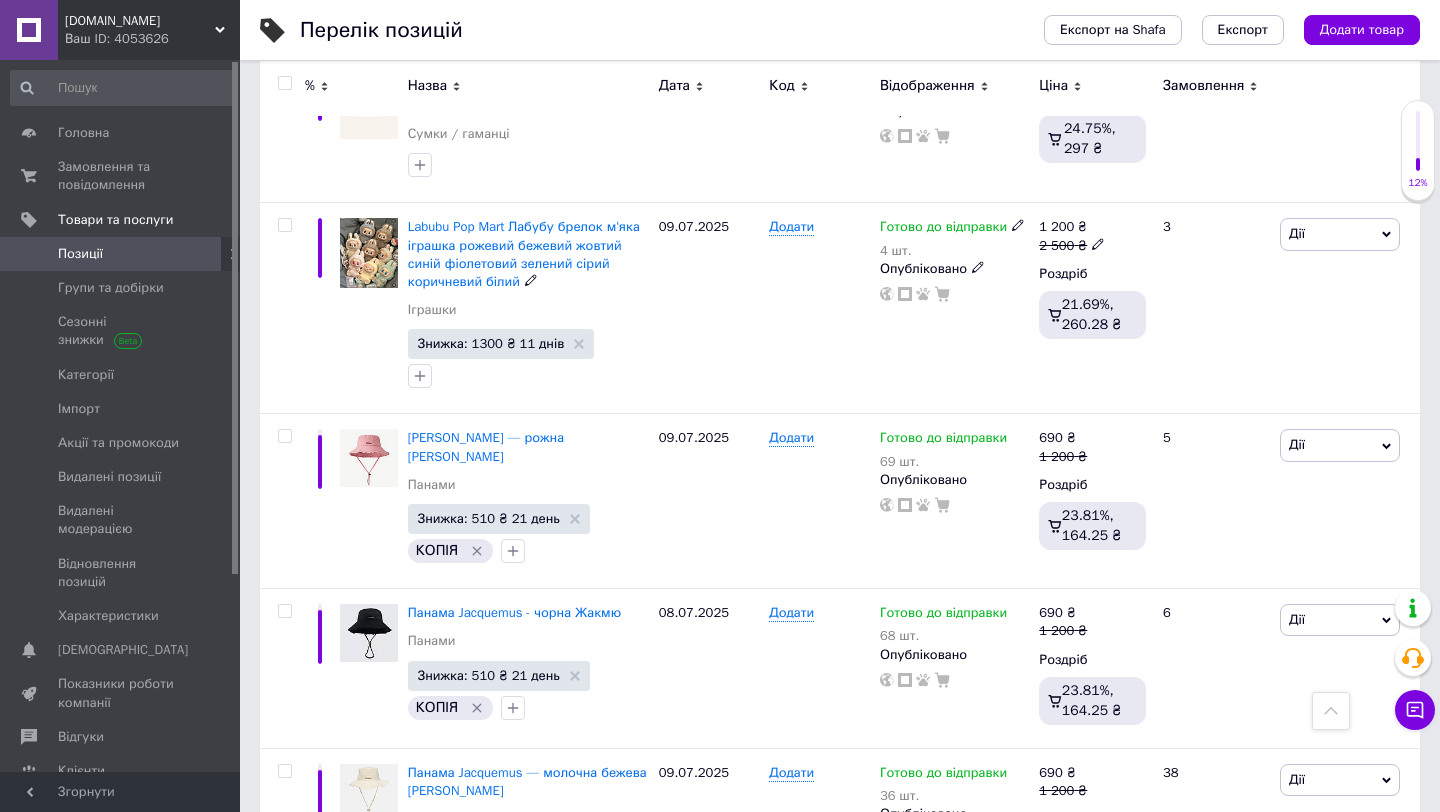 scroll, scrollTop: 1883, scrollLeft: 0, axis: vertical 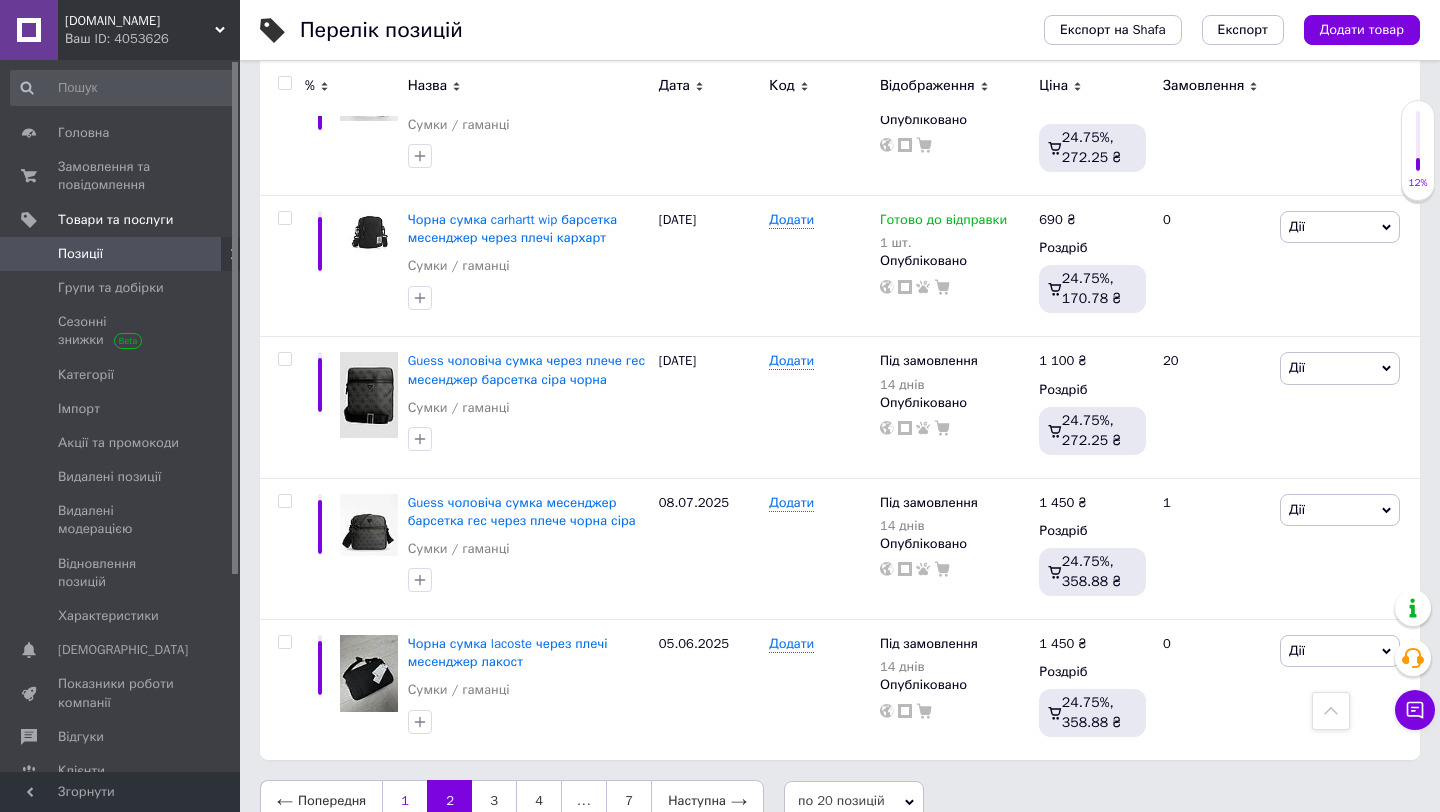 click on "1" at bounding box center [404, 801] 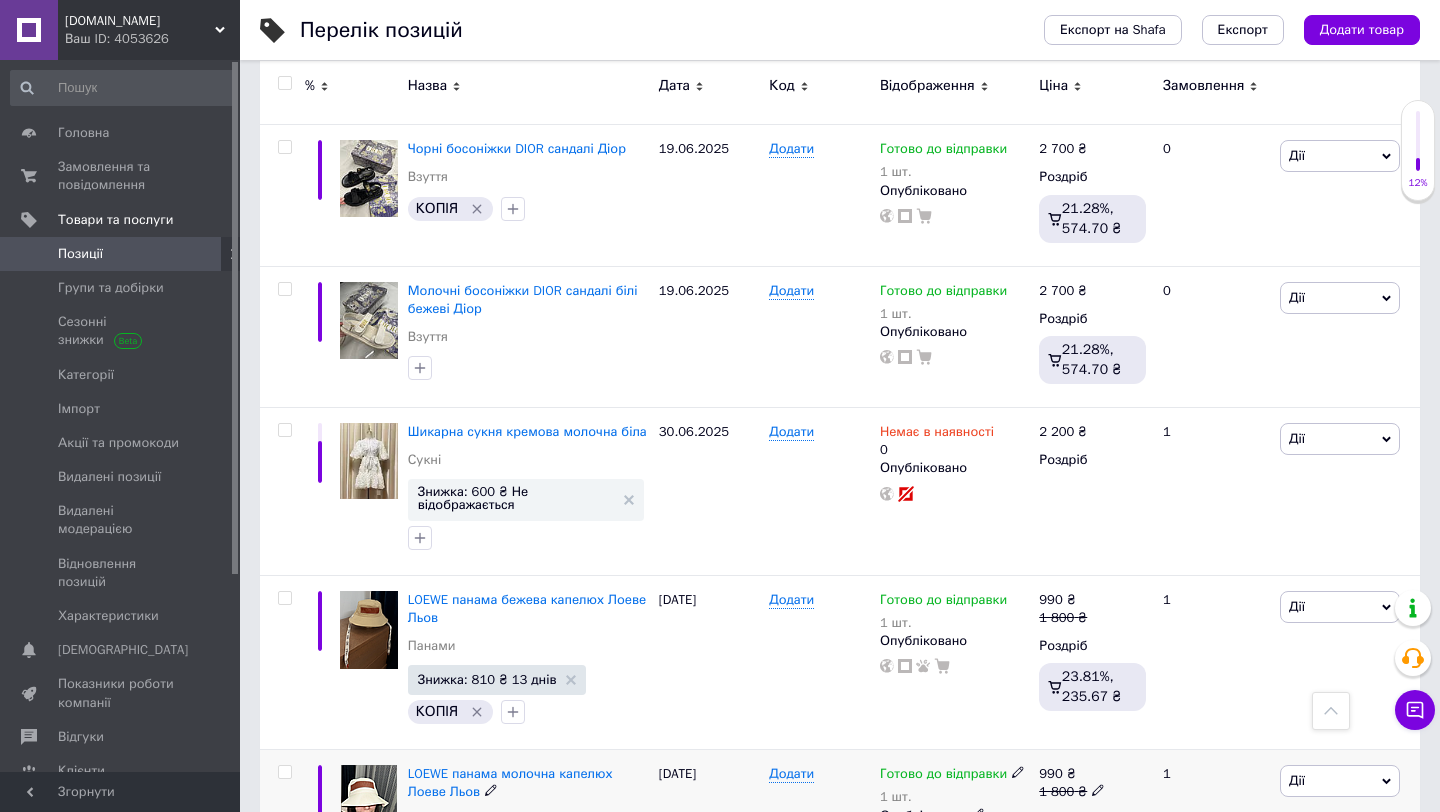 scroll, scrollTop: 0, scrollLeft: 0, axis: both 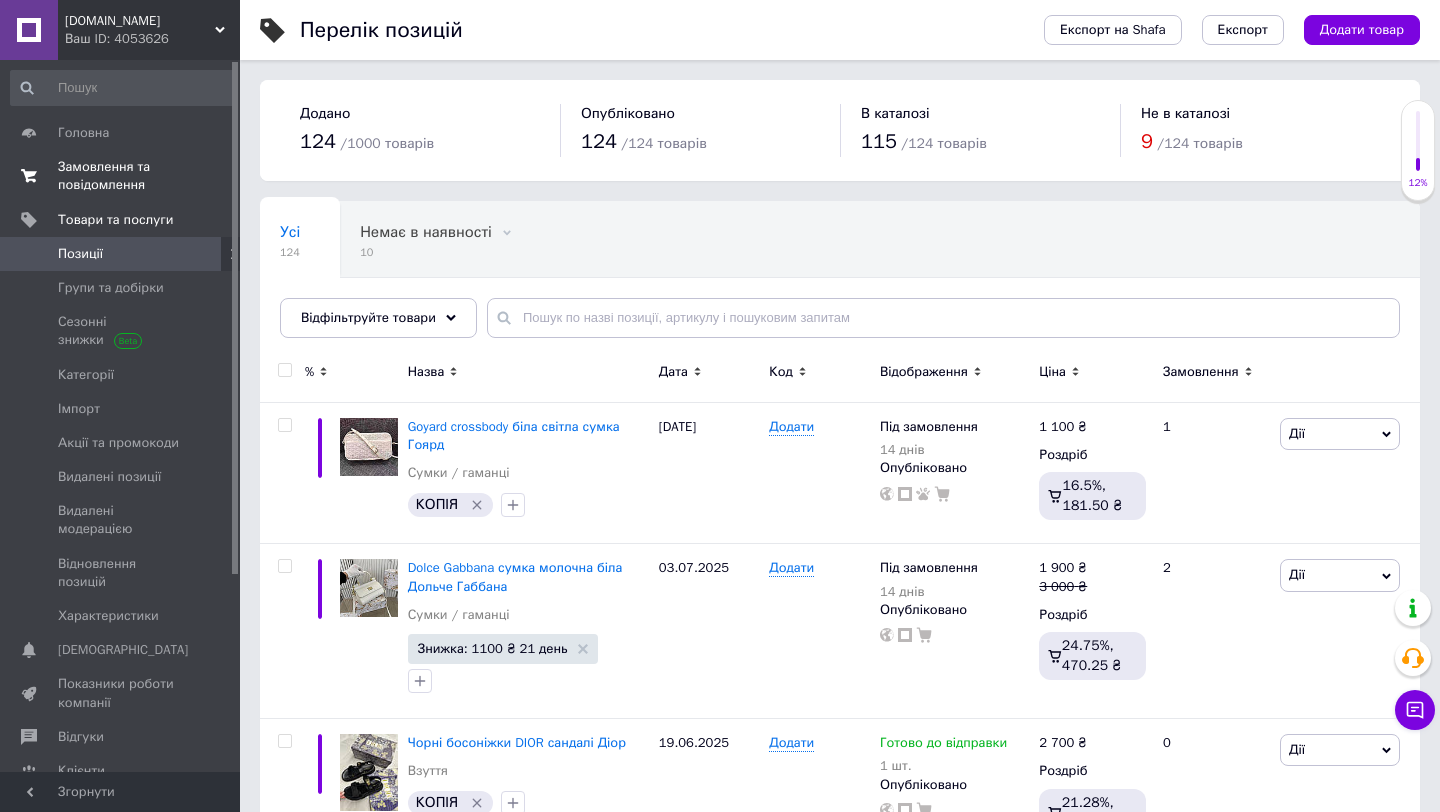 click on "Замовлення та повідомлення" at bounding box center (121, 176) 